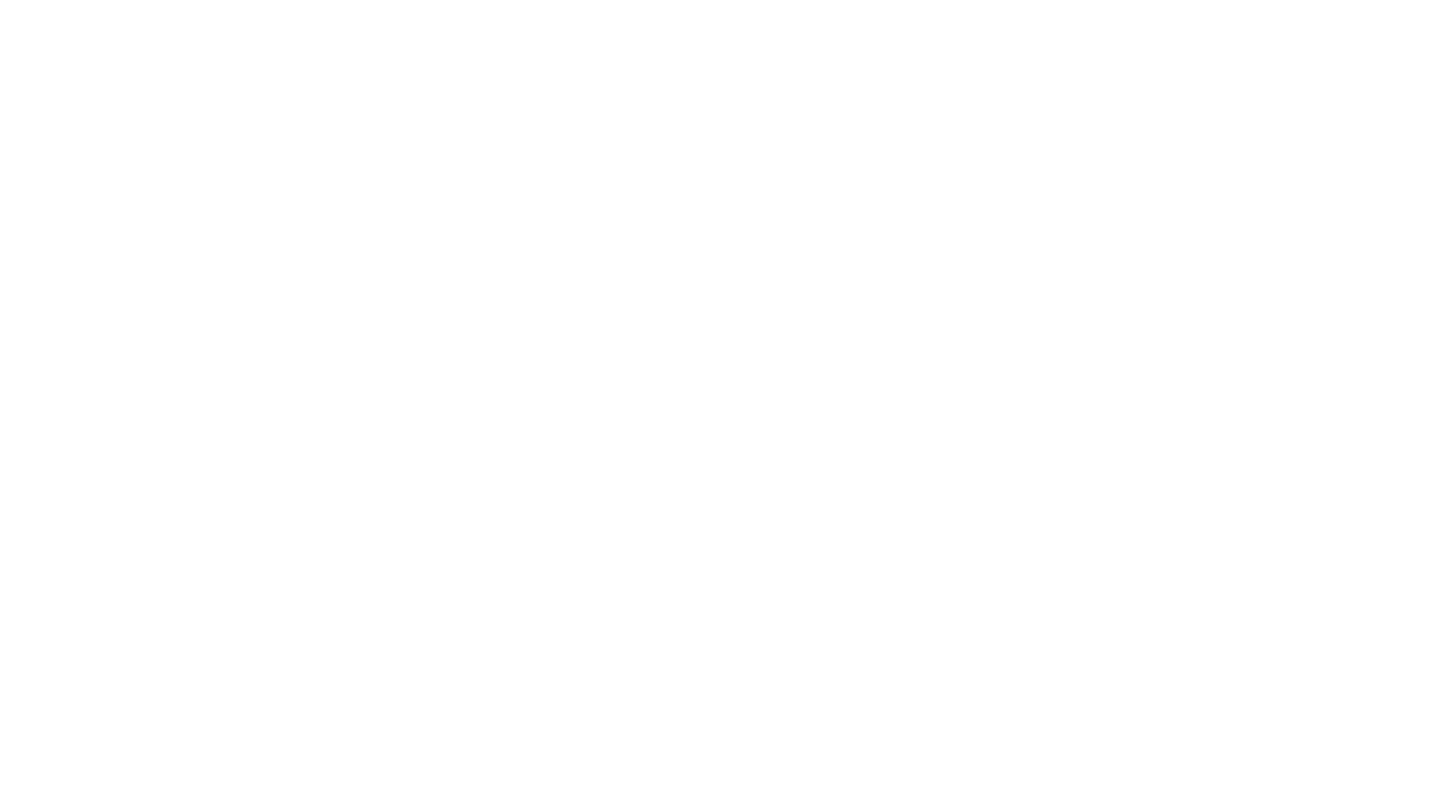 scroll, scrollTop: 0, scrollLeft: 0, axis: both 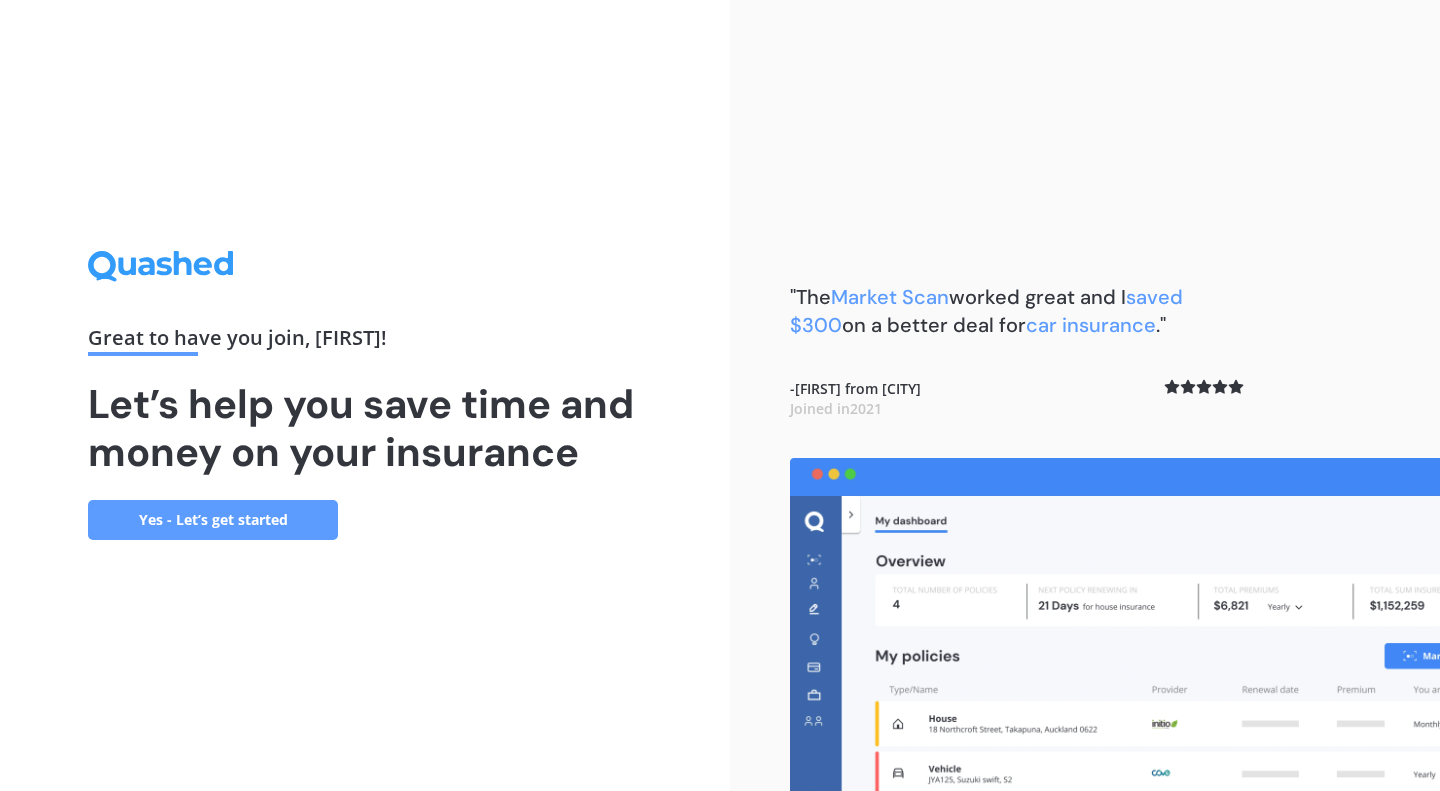 click on "Yes - Let’s get started" at bounding box center [213, 520] 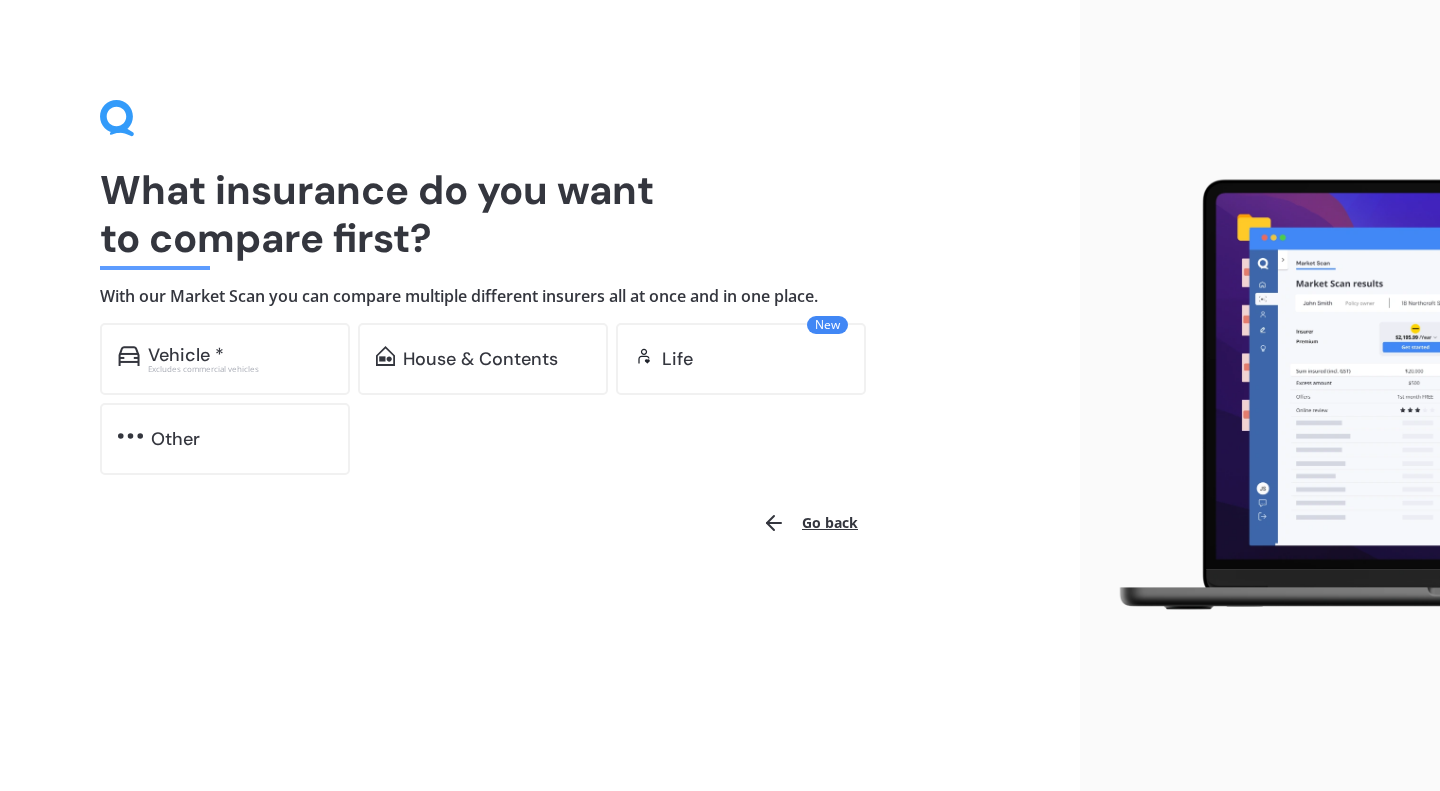 click on "Vehicle *" at bounding box center [240, 355] 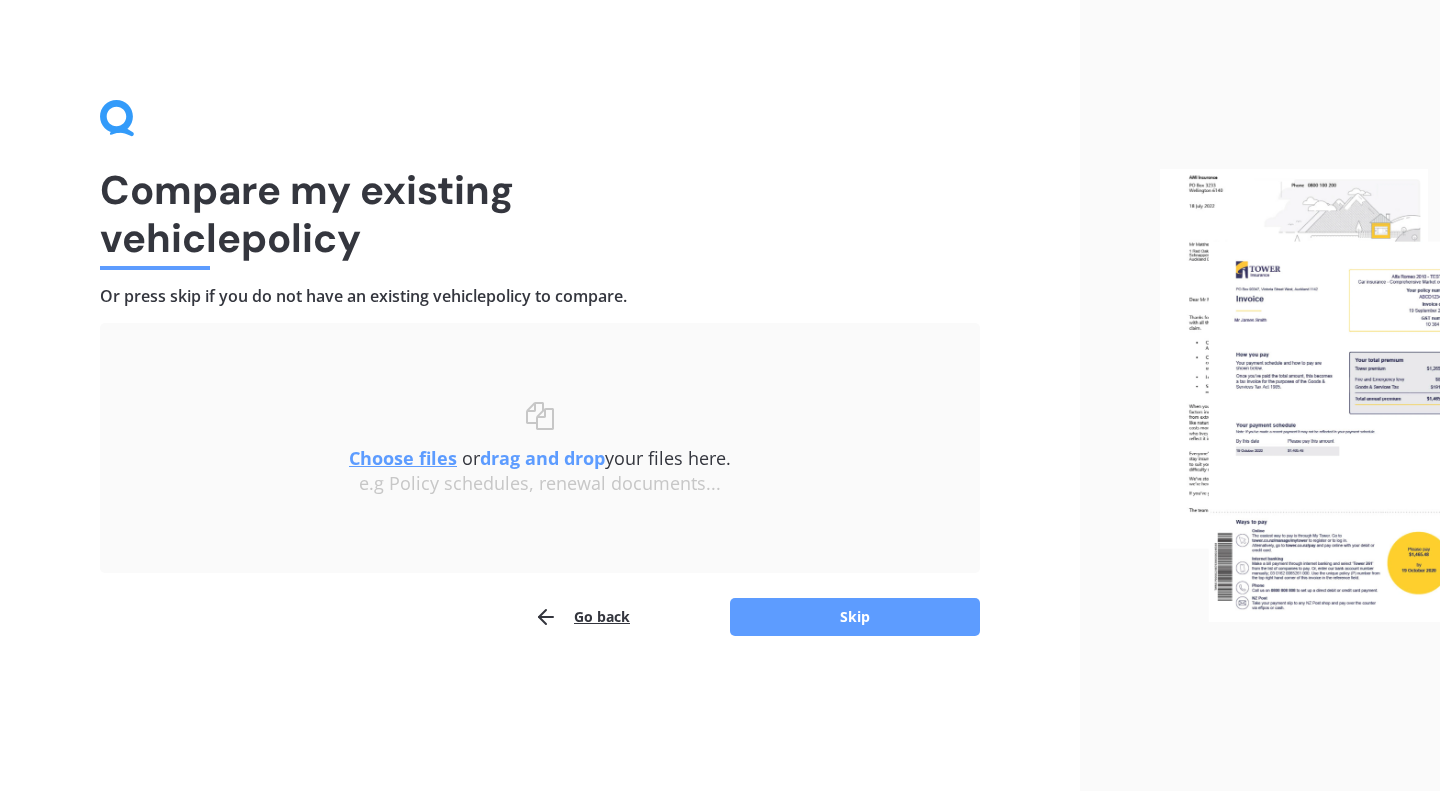 click on "Skip" at bounding box center [855, 617] 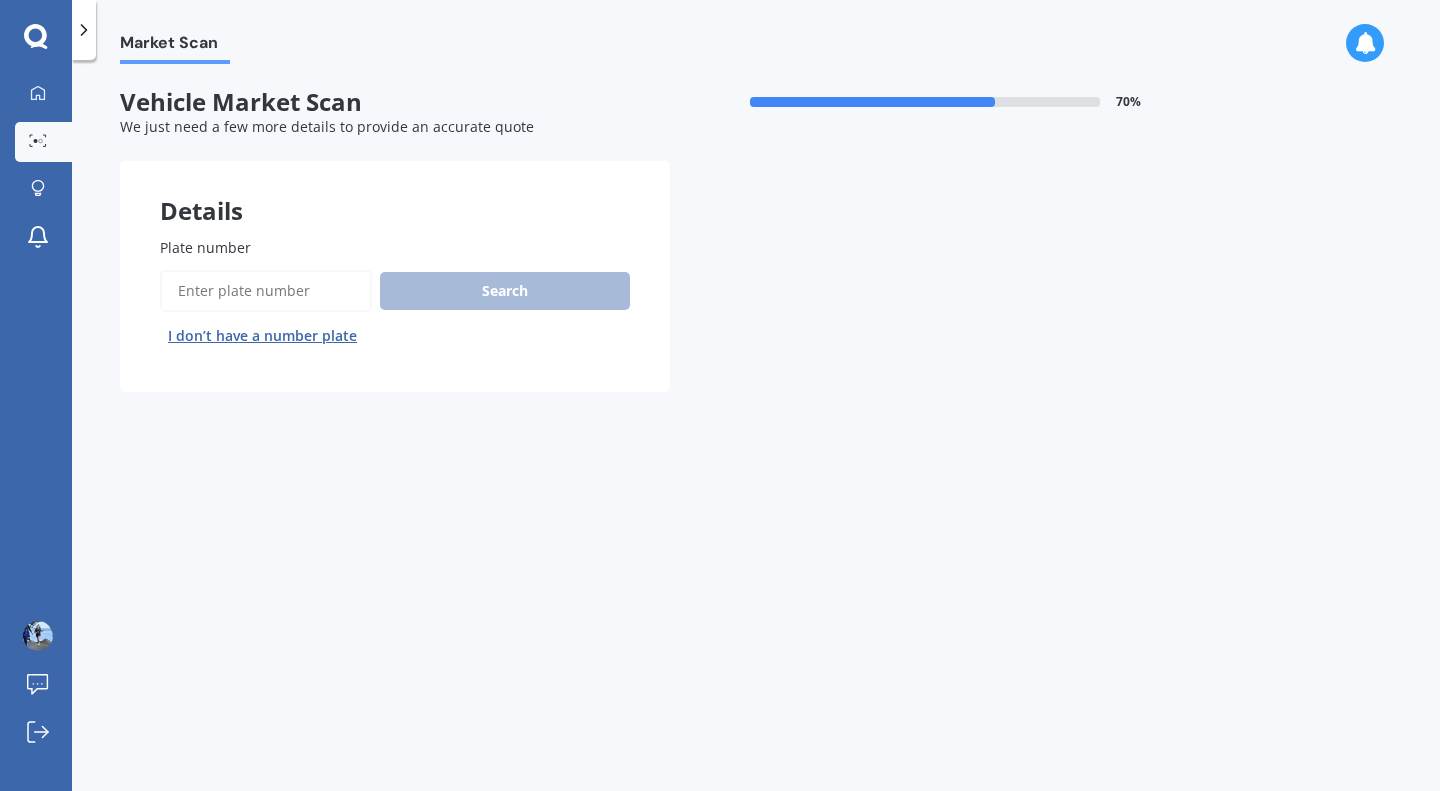click on "Plate number" at bounding box center (266, 291) 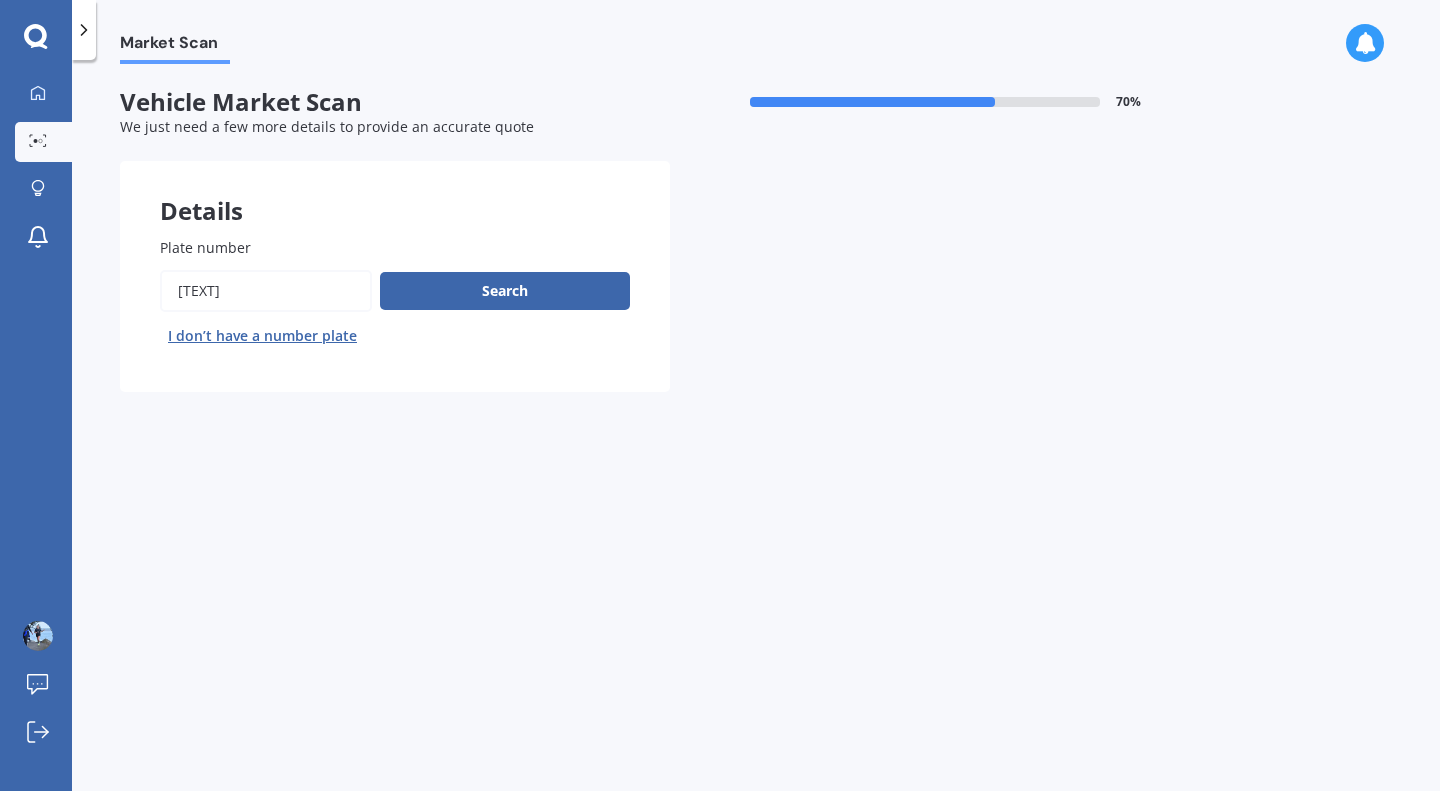type on "[TEXT]" 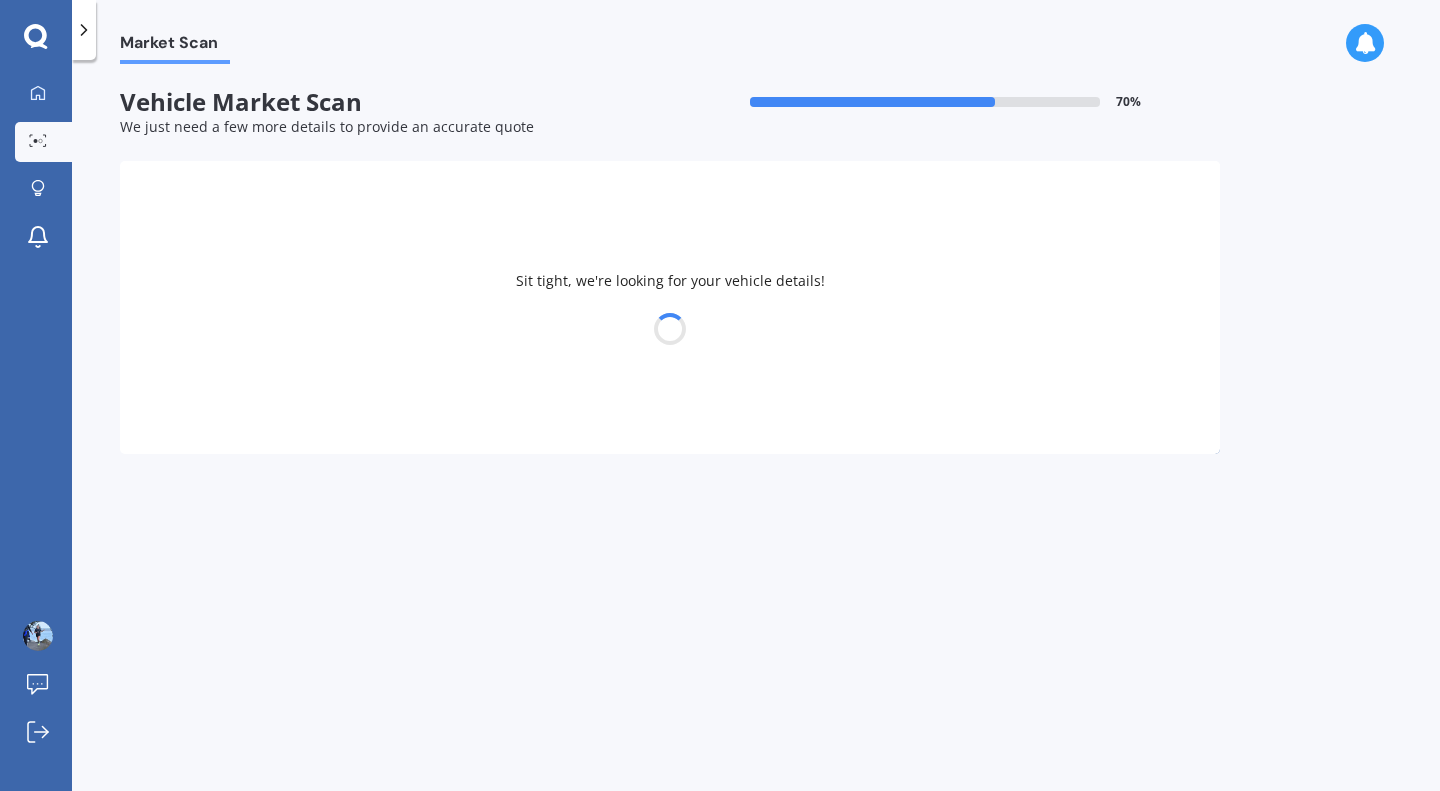select on "TOYOTA" 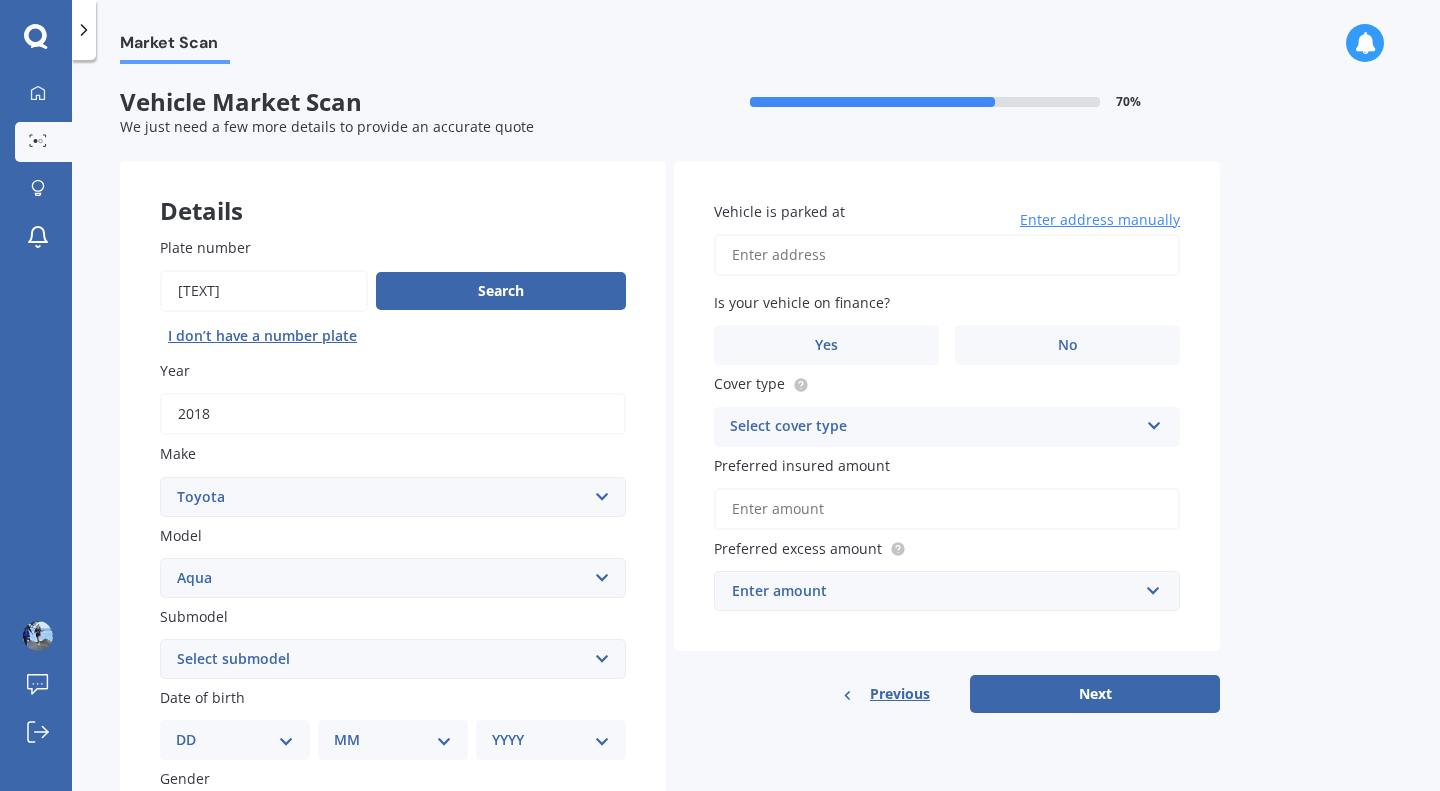 click on "Vehicle is parked at" at bounding box center (947, 255) 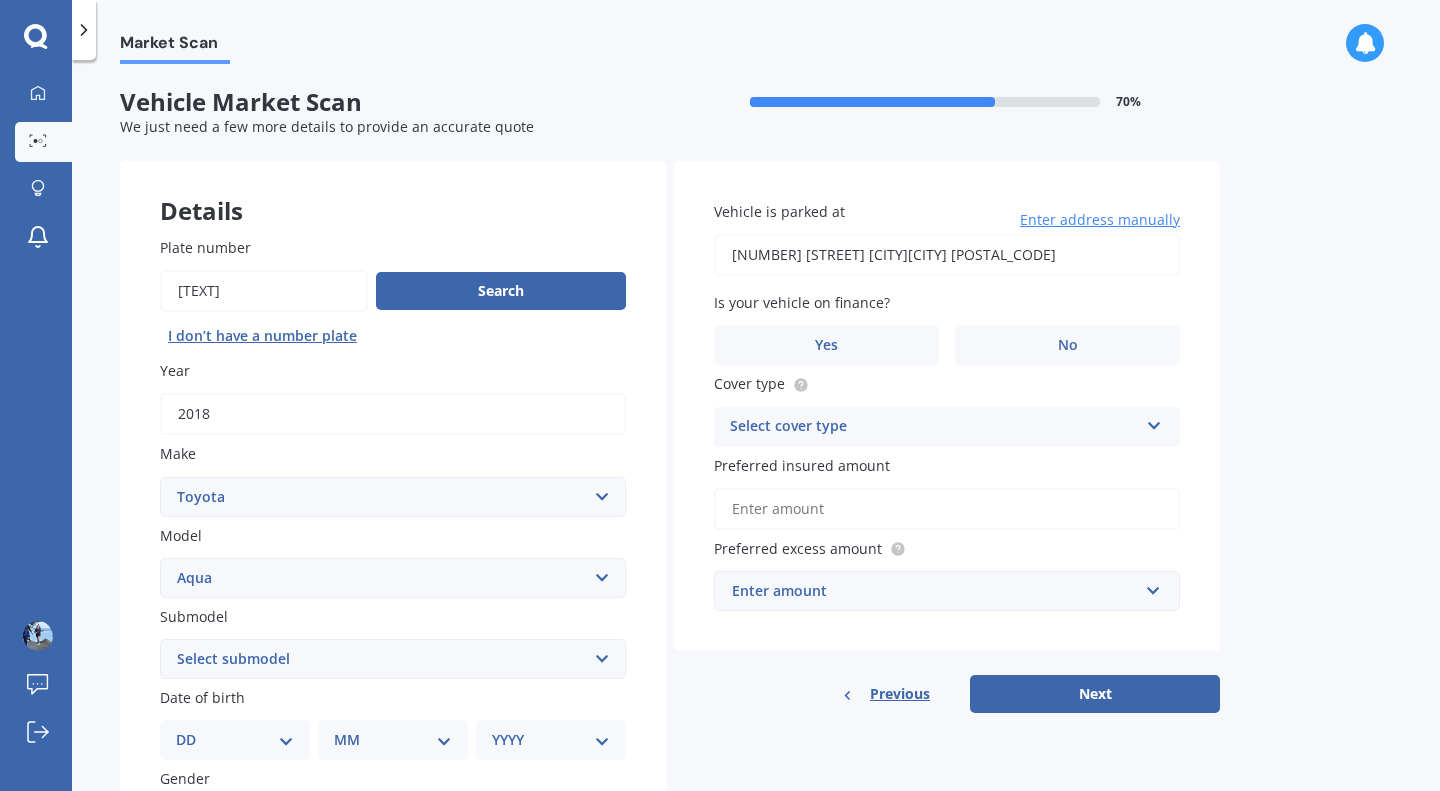 click on "[NUMBER] [STREET] [CITY][CITY] [POSTAL_CODE]" at bounding box center (947, 255) 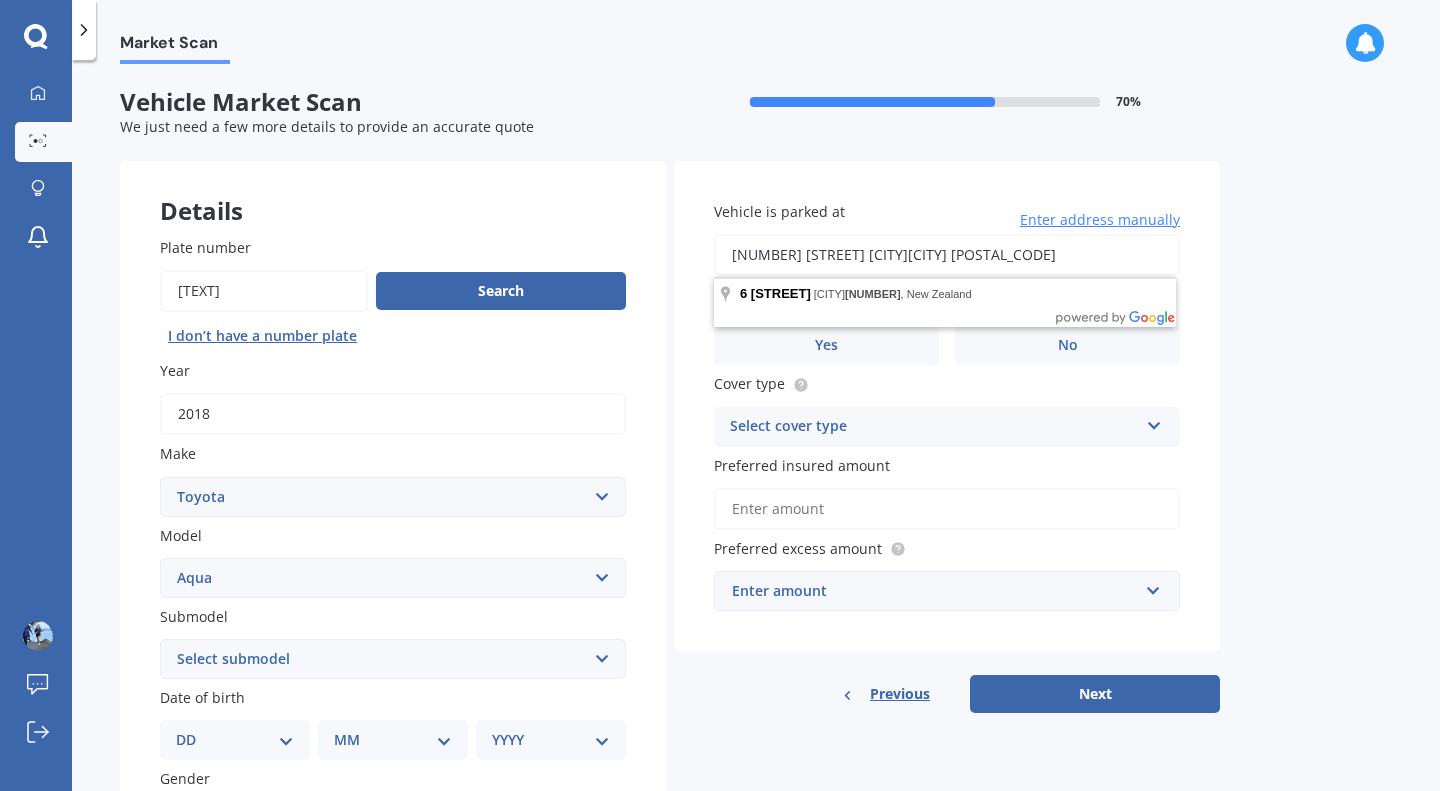click on "[NUMBER] [STREET] [CITY][CITY] [POSTAL_CODE]" at bounding box center [947, 255] 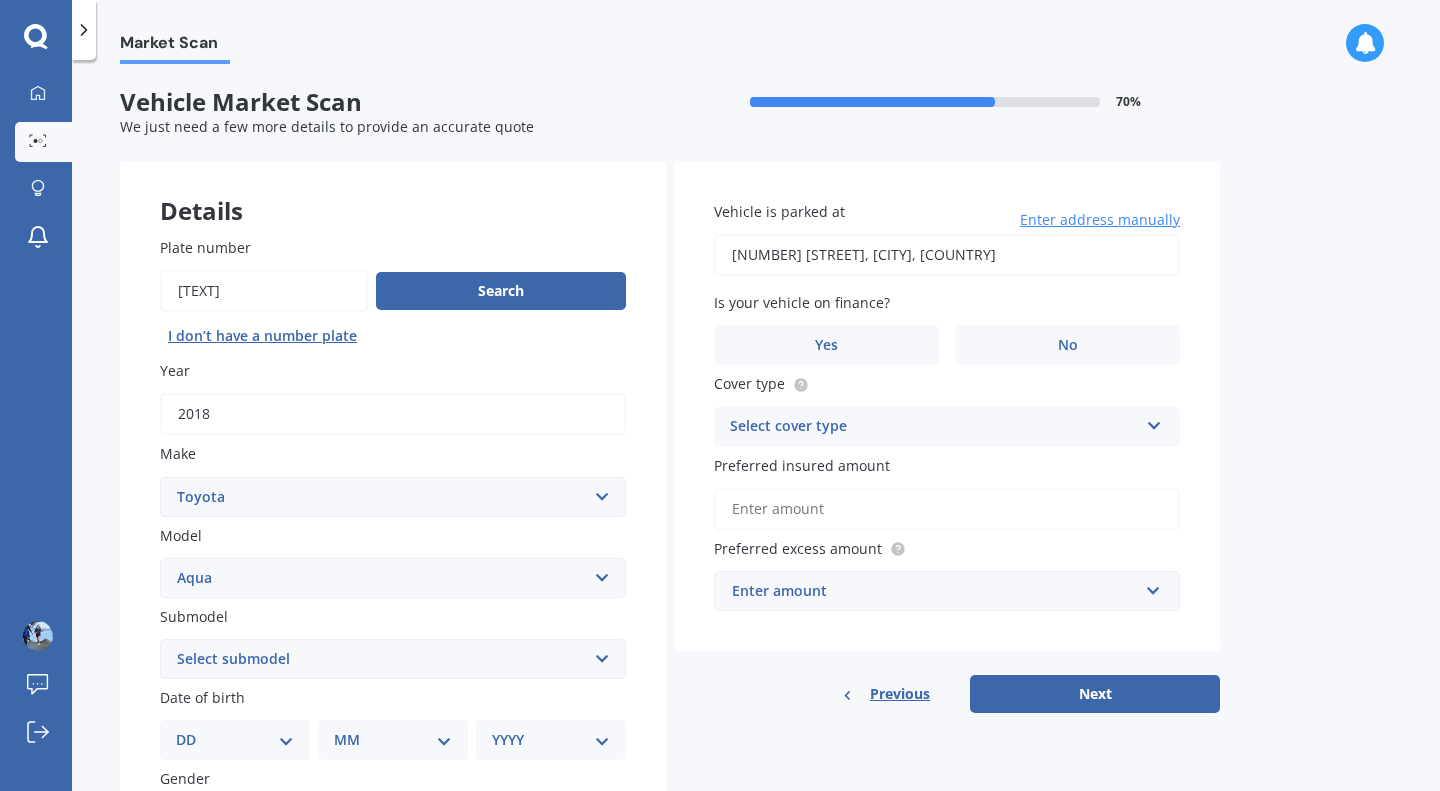 type on "[NUMBER] [STREET], [CITY] [POSTAL_CODE]" 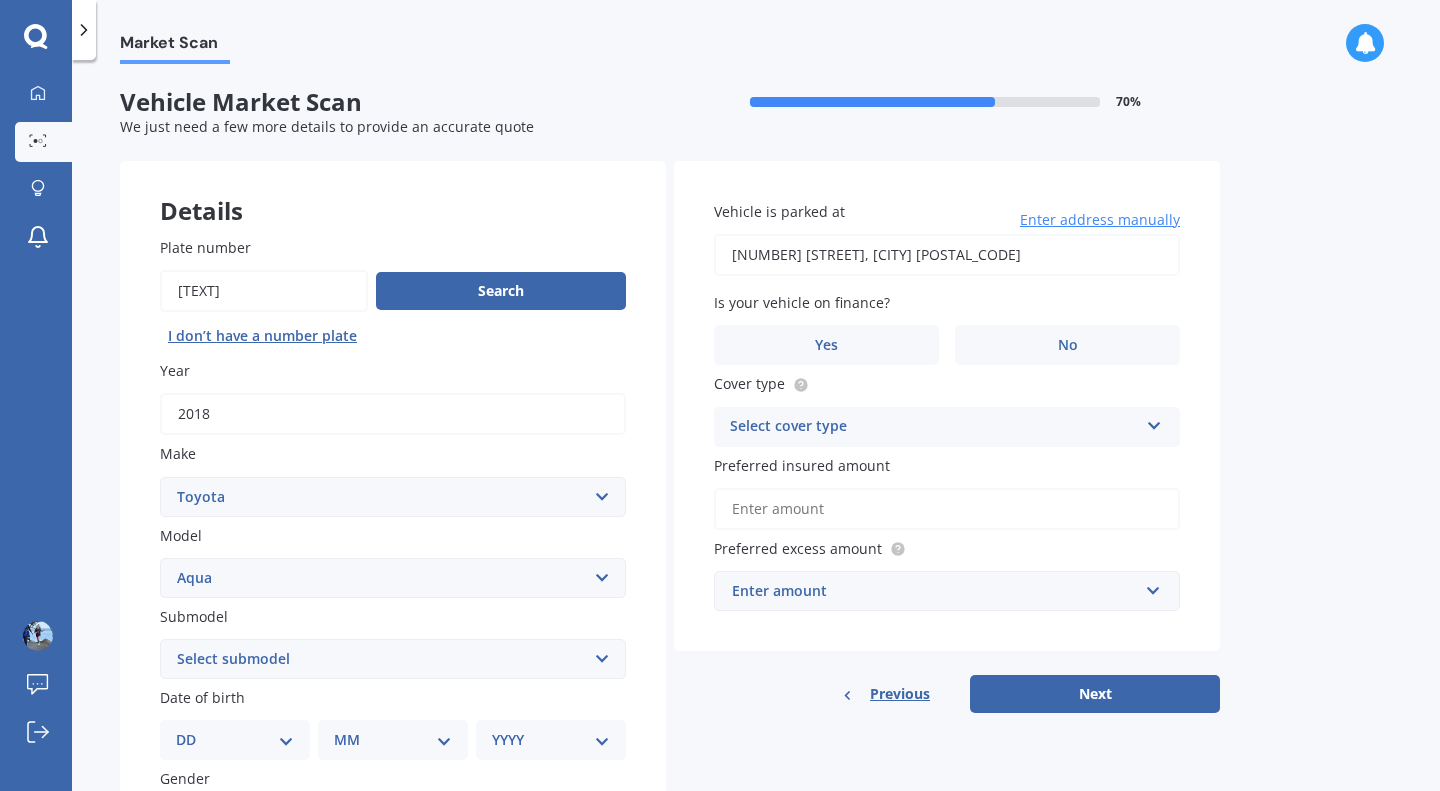 click on "No" at bounding box center [1067, 345] 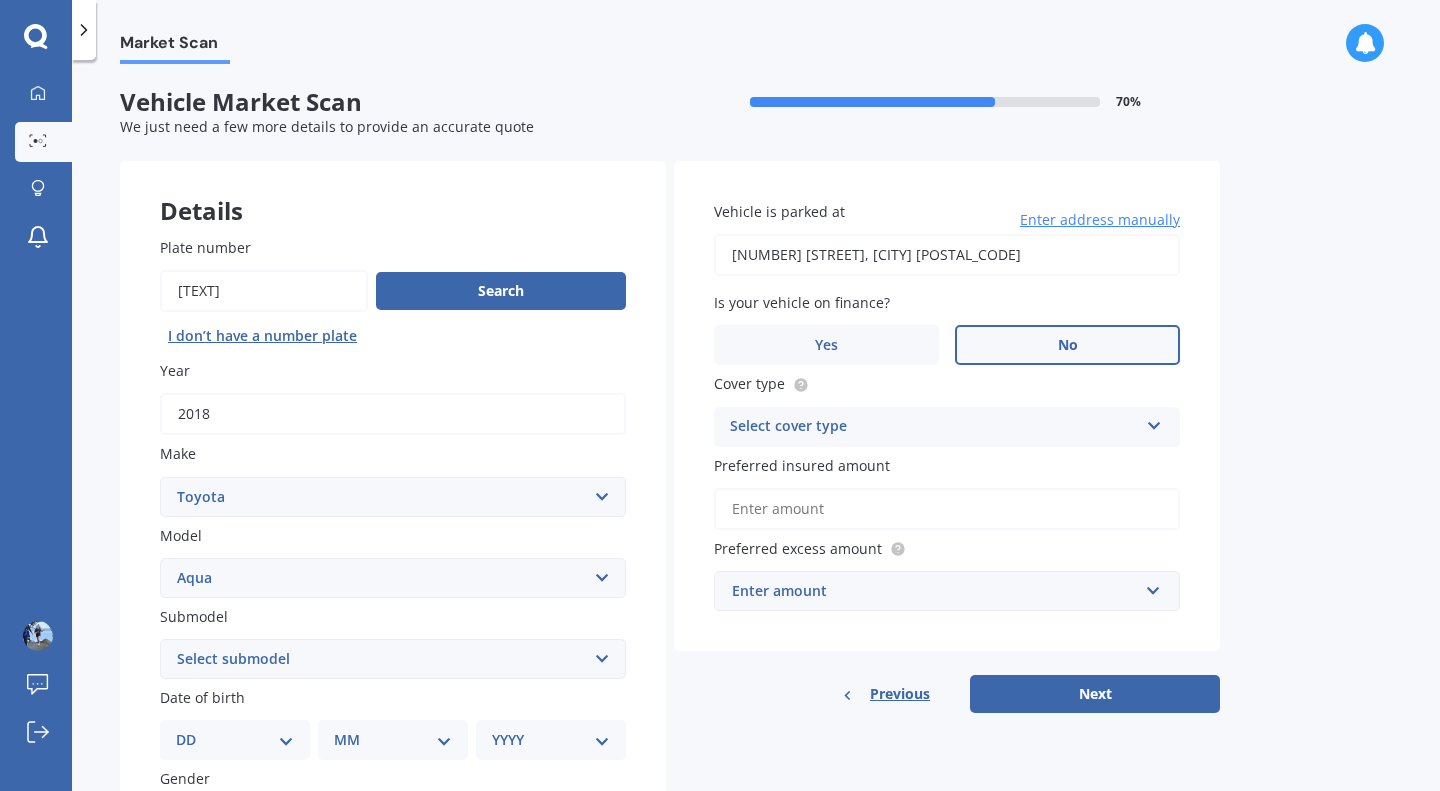 click on "Select submodel Hatchback Hybrid" at bounding box center (393, 659) 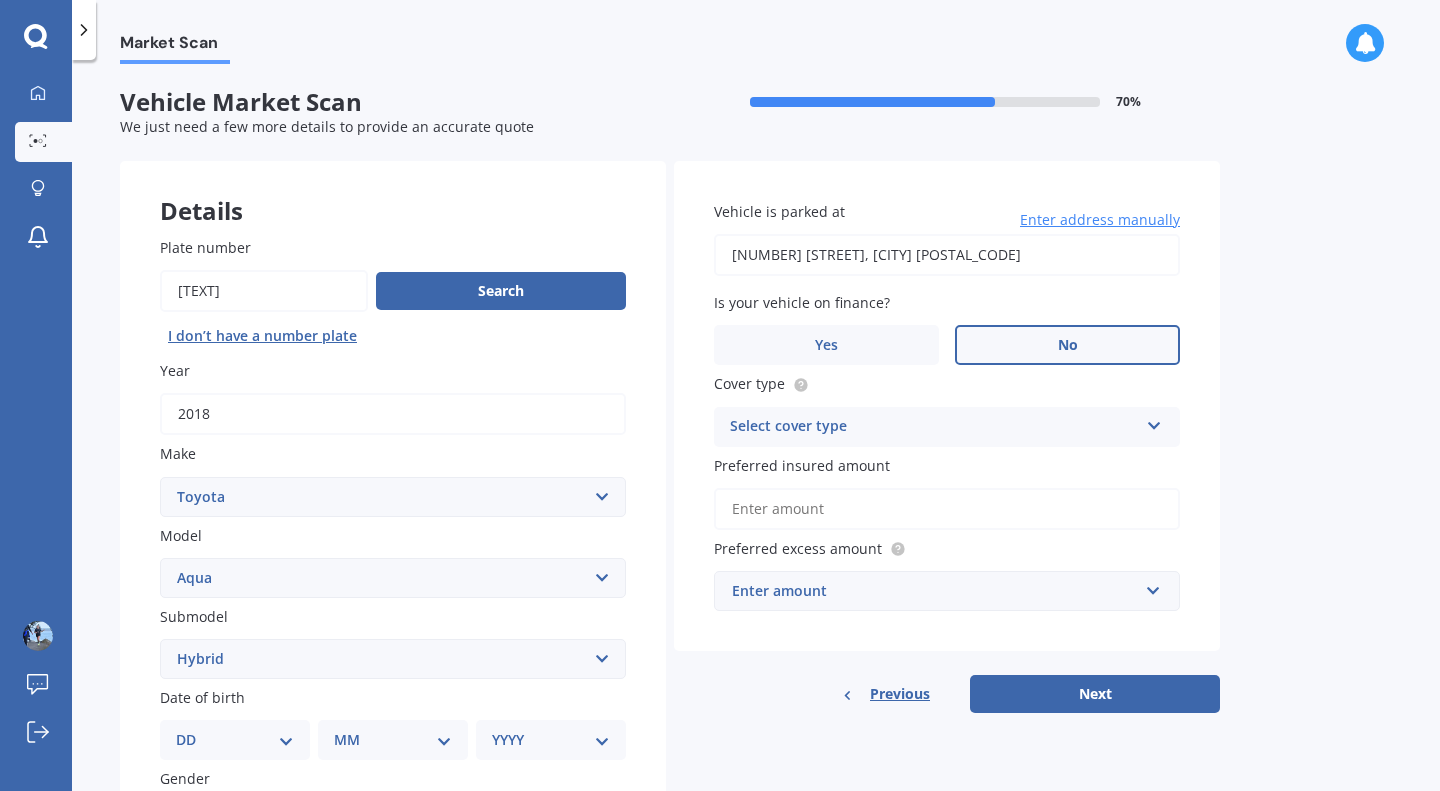 click on "Select submodel Hatchback Hybrid" at bounding box center (393, 659) 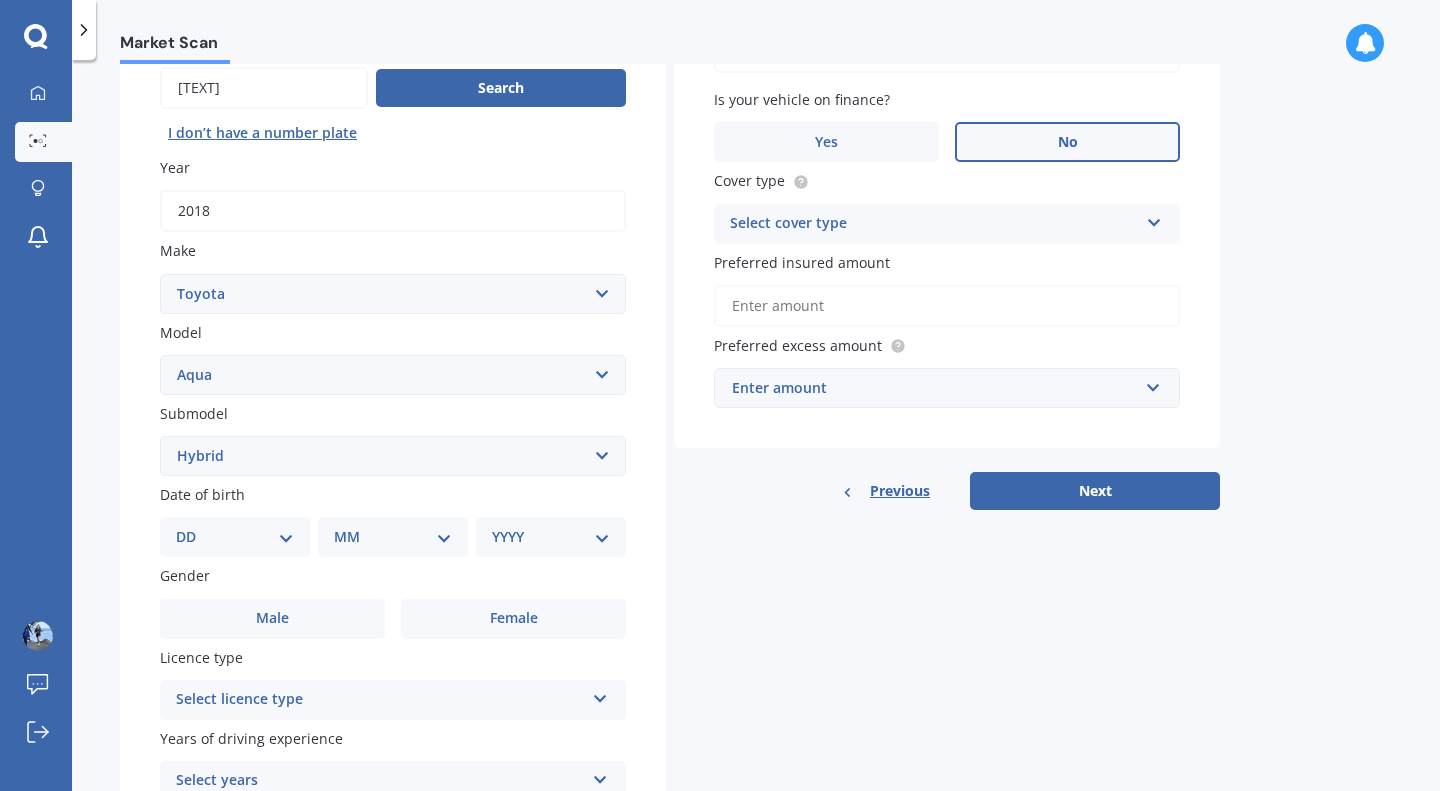 scroll, scrollTop: 209, scrollLeft: 0, axis: vertical 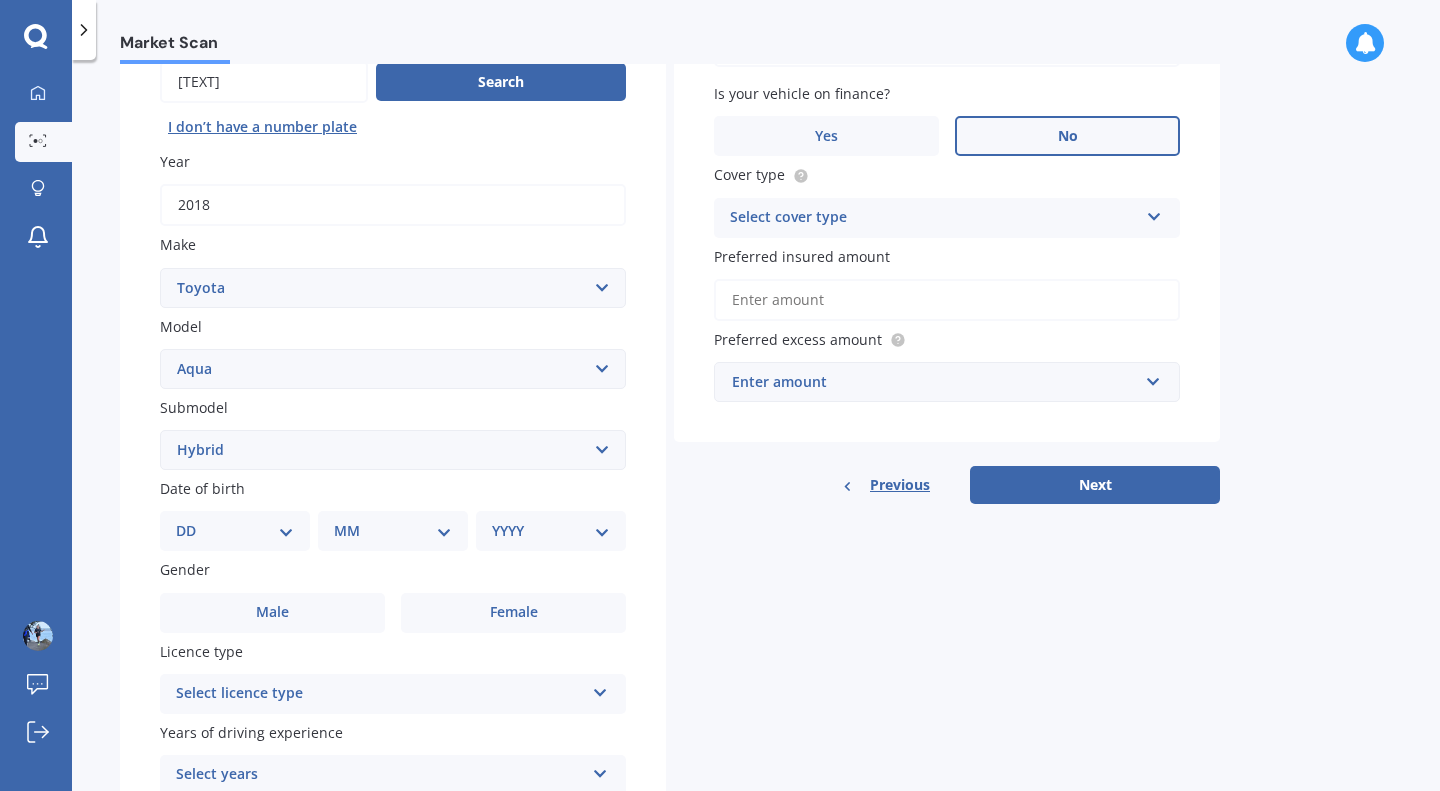 click on "DD 01 02 03 04 05 06 07 08 09 10 11 12 13 14 15 16 17 18 19 20 21 22 23 24 25 26 27 28 29 30 31" at bounding box center [235, 531] 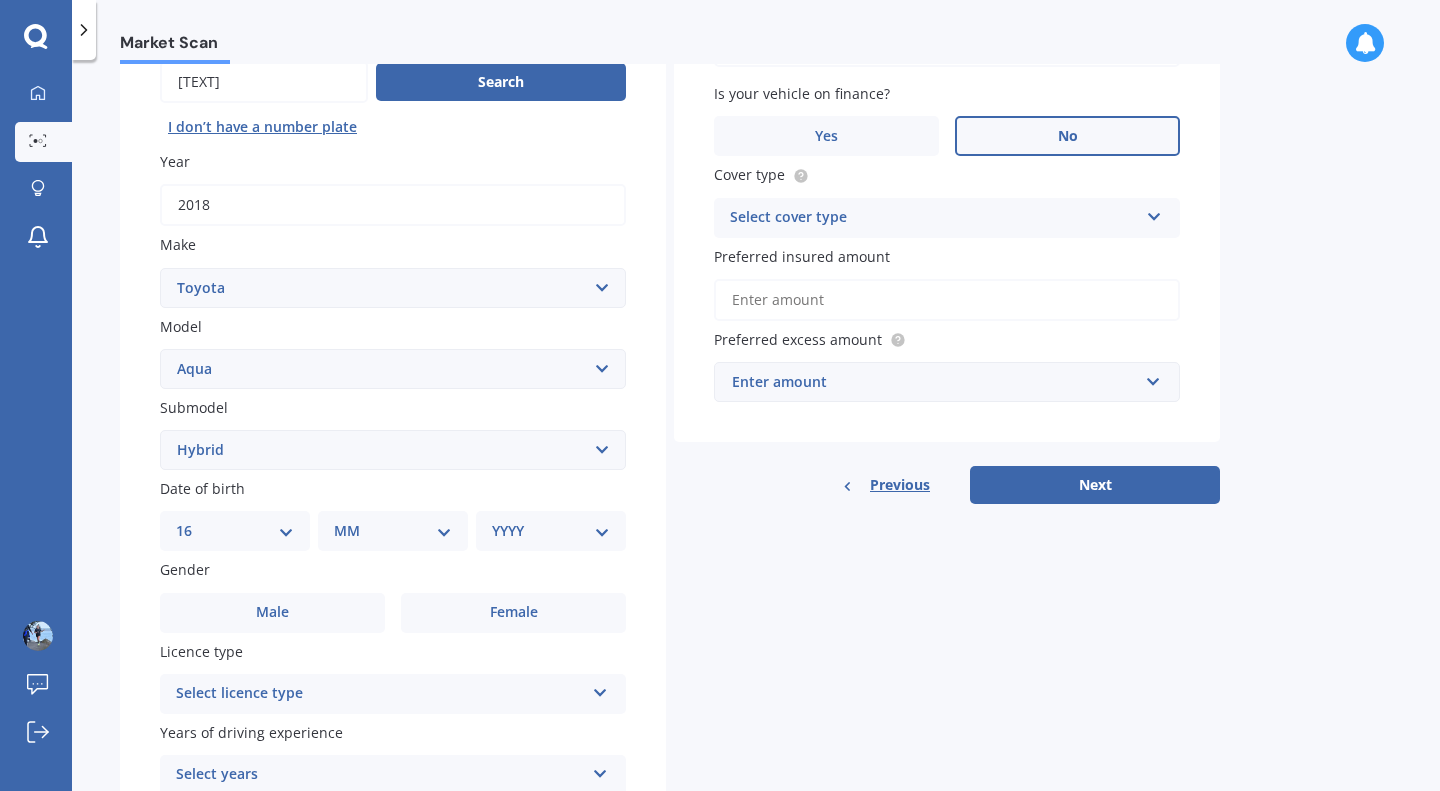 click on "DD 01 02 03 04 05 06 07 08 09 10 11 12 13 14 15 16 17 18 19 20 21 22 23 24 25 26 27 28 29 30 31" at bounding box center (235, 531) 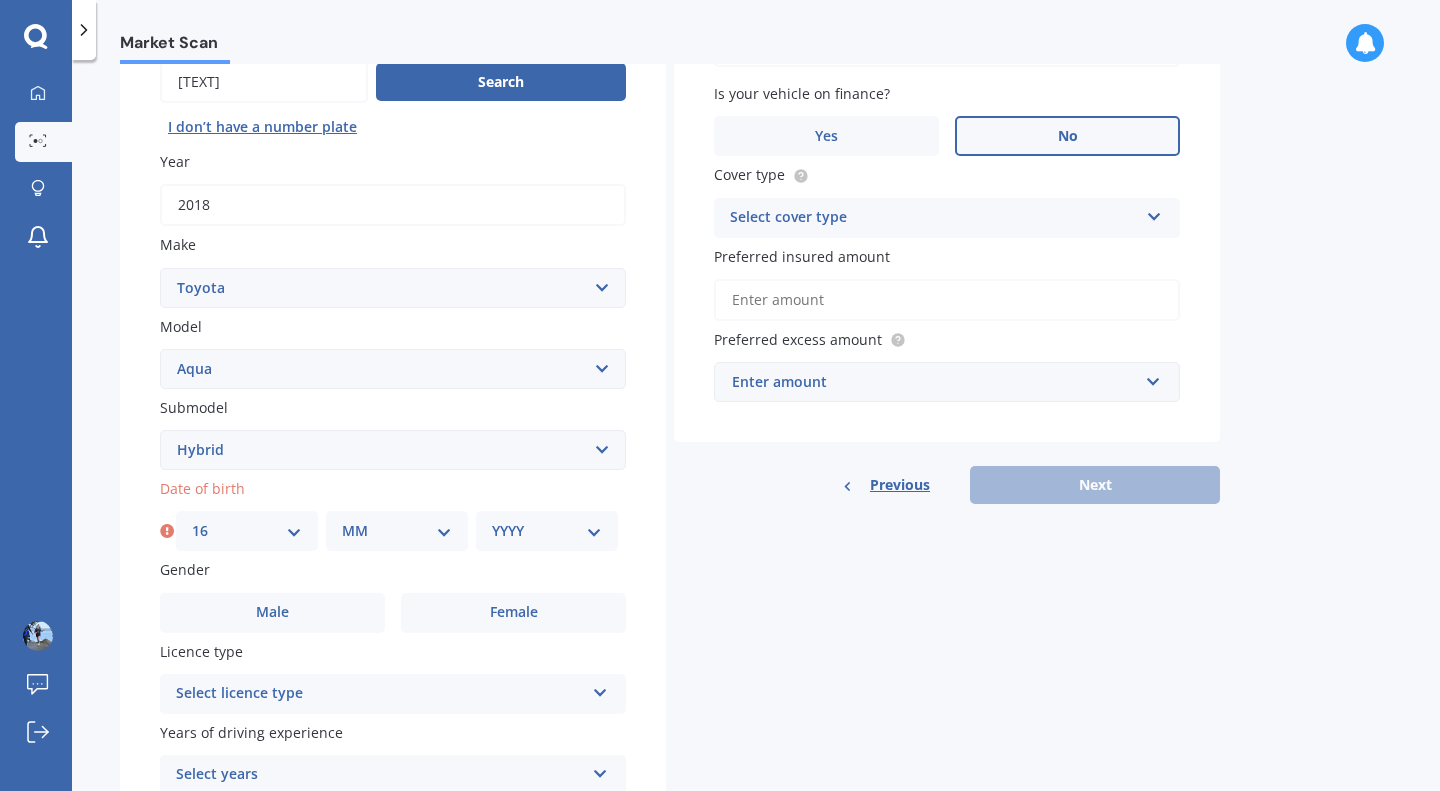 click on "MM 01 02 03 04 05 06 07 08 09 10 11 12" at bounding box center (397, 531) 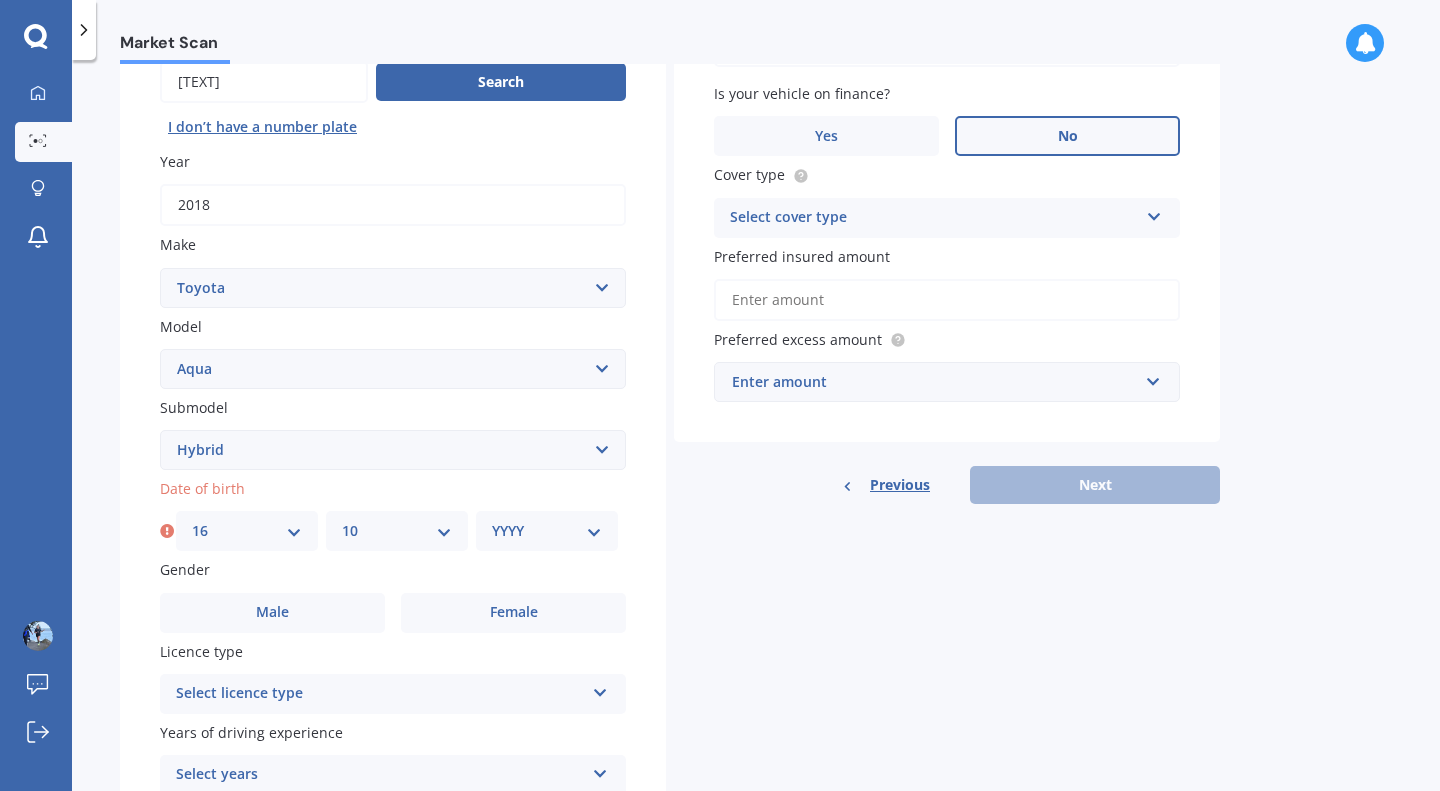 click on "MM 01 02 03 04 05 06 07 08 09 10 11 12" at bounding box center [397, 531] 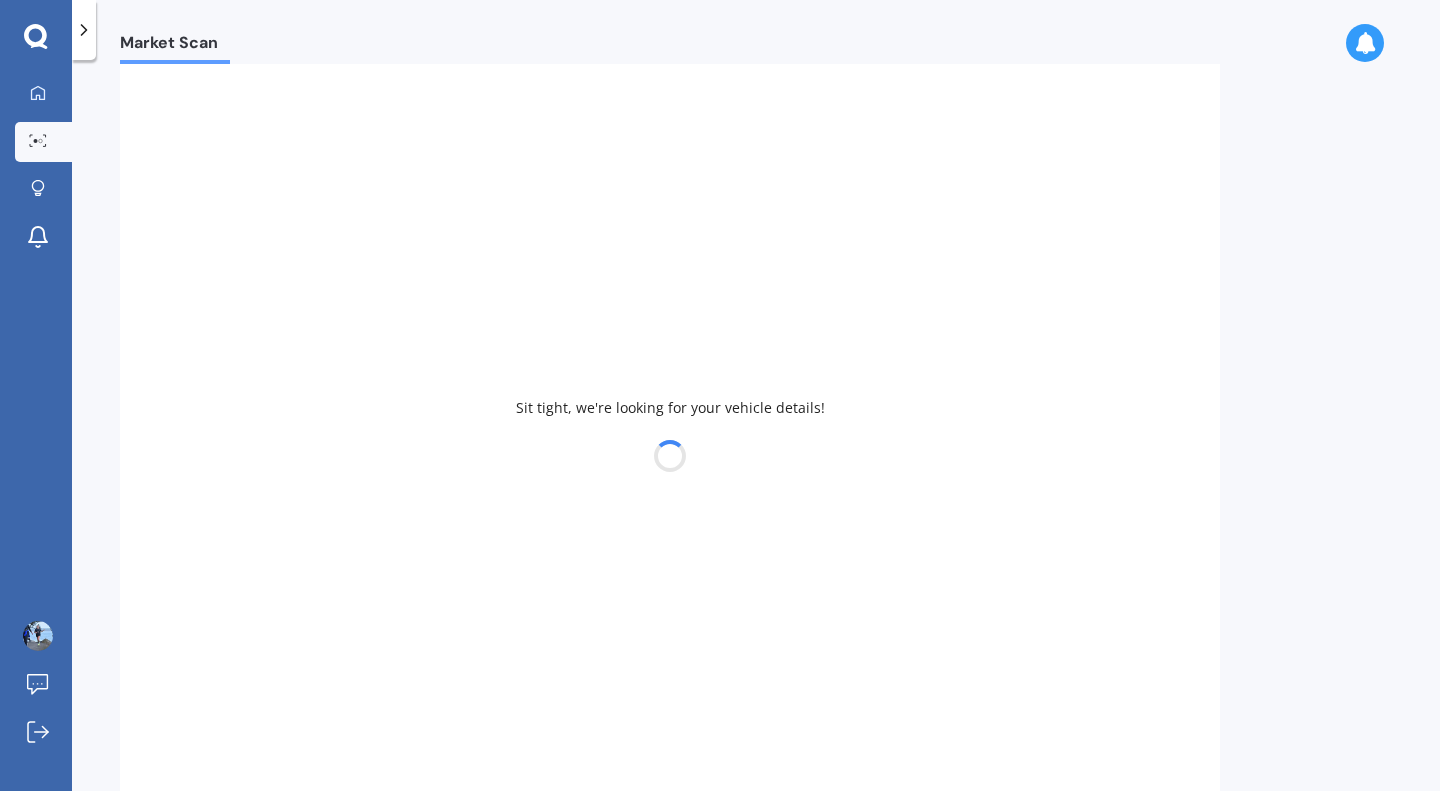 select 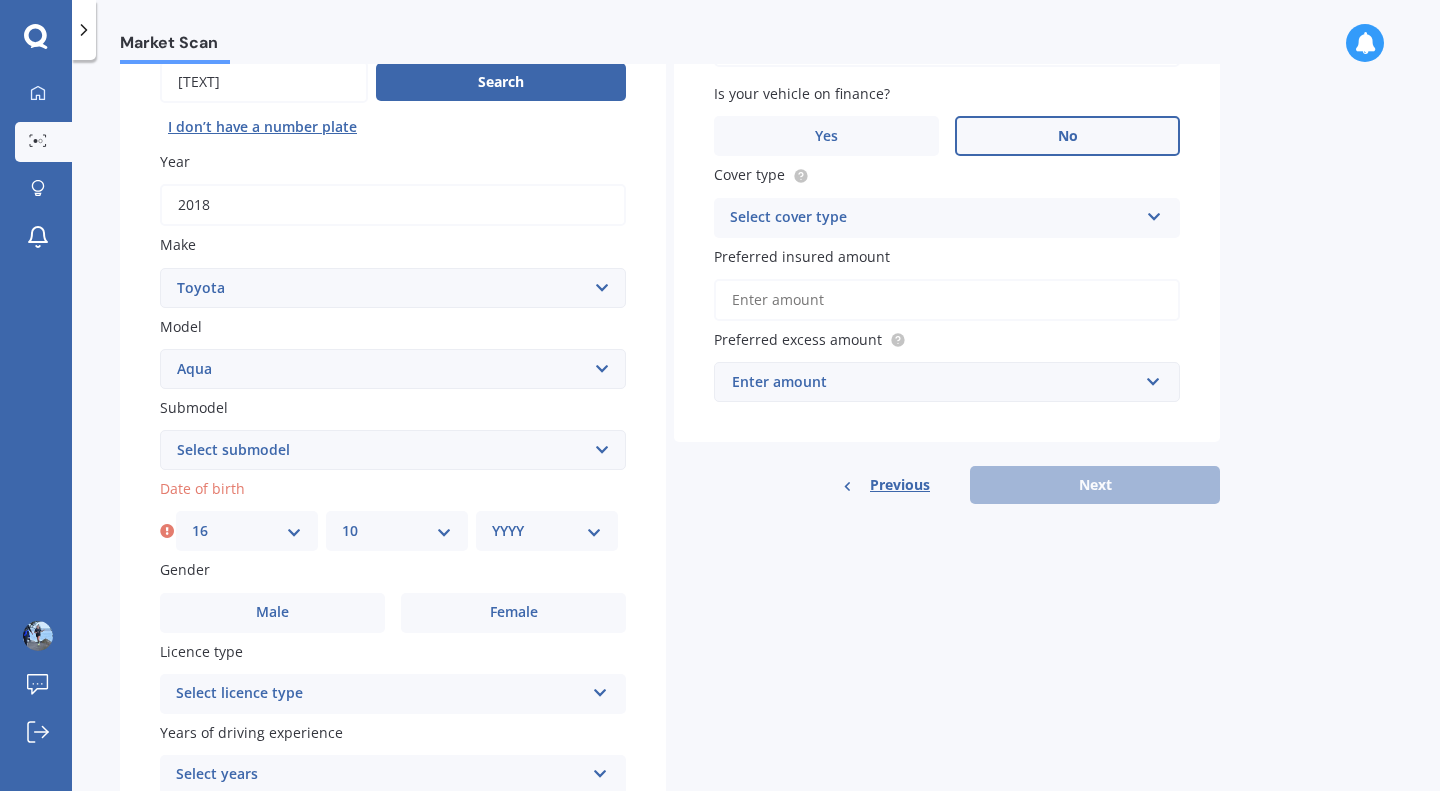 click on "YYYY 2025 2024 2023 2022 2021 2020 2019 2018 2017 2016 2015 2014 2013 2012 2011 2010 2009 2008 2007 2006 2005 2004 2003 2002 2001 2000 1999 1998 1997 1996 1995 1994 1993 1992 1991 1990 1989 1988 1987 1986 1985 1984 1983 1982 1981 1980 1979 1978 1977 1976 1975 1974 1973 1972 1971 1970 1969 1968 1967 1966 1965 1964 1963 1962 1961 1960 1959 1958 1957 1956 1955 1954 1953 1952 1951 1950 1949 1948 1947 1946 1945 1944 1943 1942 1941 1940 1939 1938 1937 1936 1935 1934 1933 1932 1931 1930 1929 1928 1927 1926" at bounding box center (547, 531) 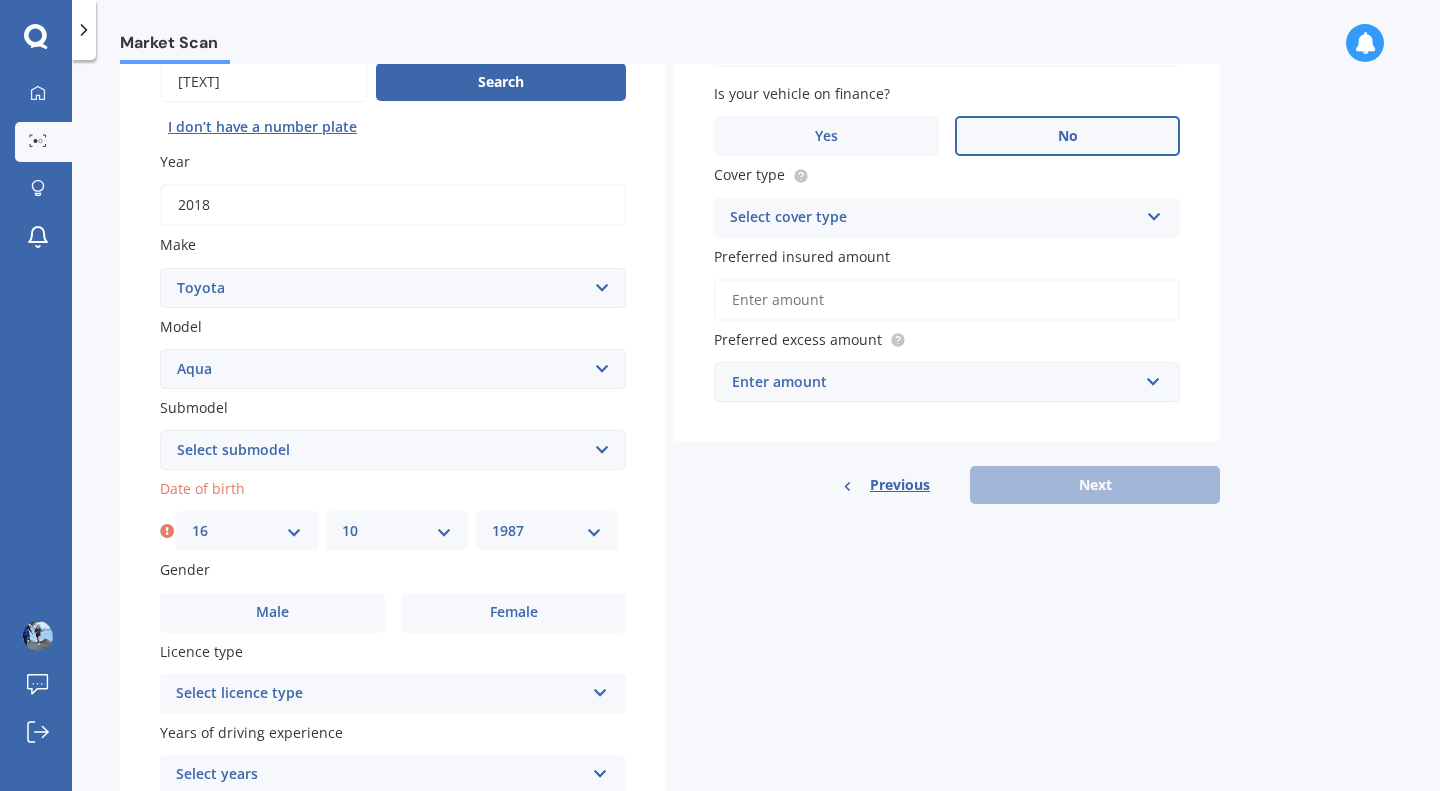 click on "YYYY 2025 2024 2023 2022 2021 2020 2019 2018 2017 2016 2015 2014 2013 2012 2011 2010 2009 2008 2007 2006 2005 2004 2003 2002 2001 2000 1999 1998 1997 1996 1995 1994 1993 1992 1991 1990 1989 1988 1987 1986 1985 1984 1983 1982 1981 1980 1979 1978 1977 1976 1975 1974 1973 1972 1971 1970 1969 1968 1967 1966 1965 1964 1963 1962 1961 1960 1959 1958 1957 1956 1955 1954 1953 1952 1951 1950 1949 1948 1947 1946 1945 1944 1943 1942 1941 1940 1939 1938 1937 1936 1935 1934 1933 1932 1931 1930 1929 1928 1927 1926" at bounding box center (547, 531) 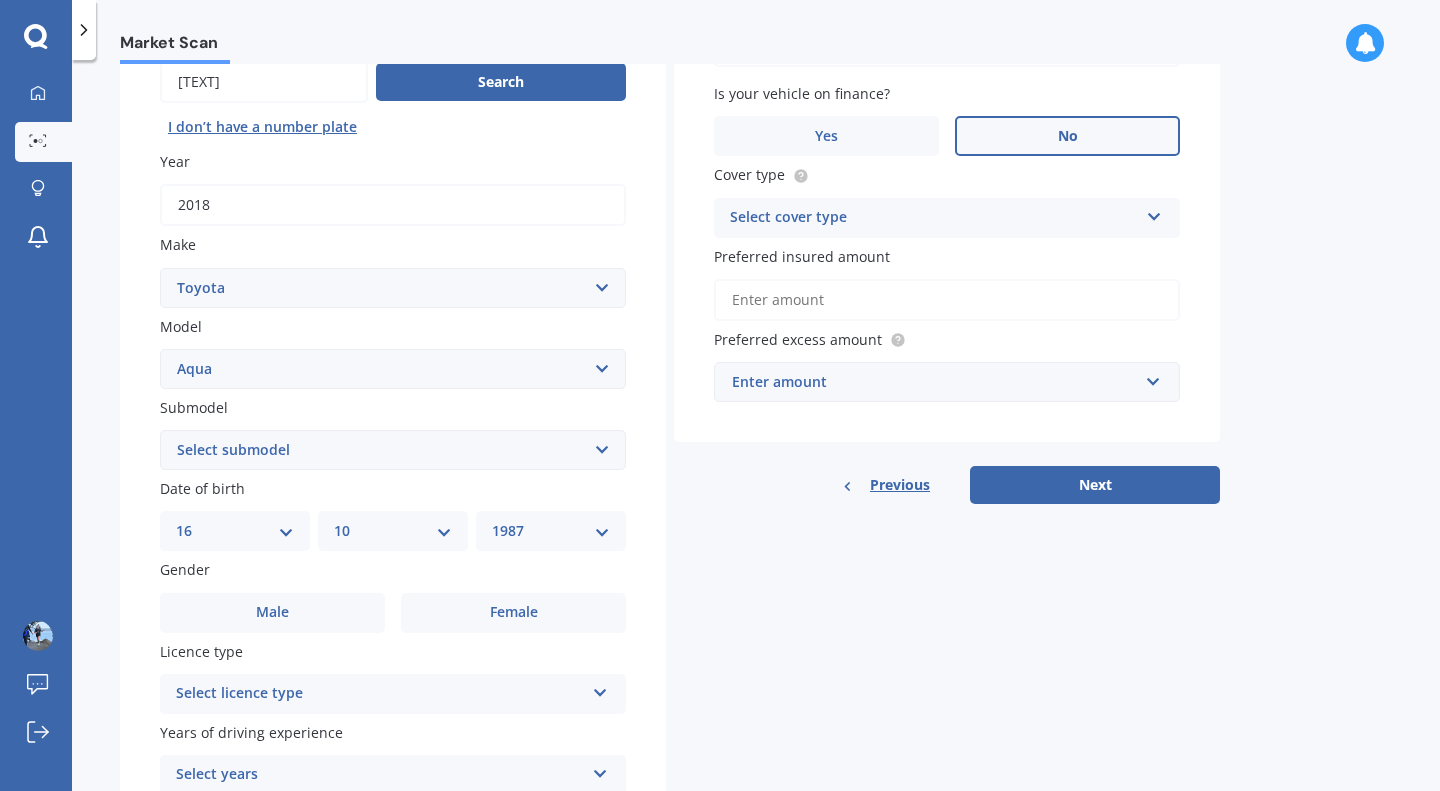 click on "Gender Male Female" at bounding box center [393, 595] 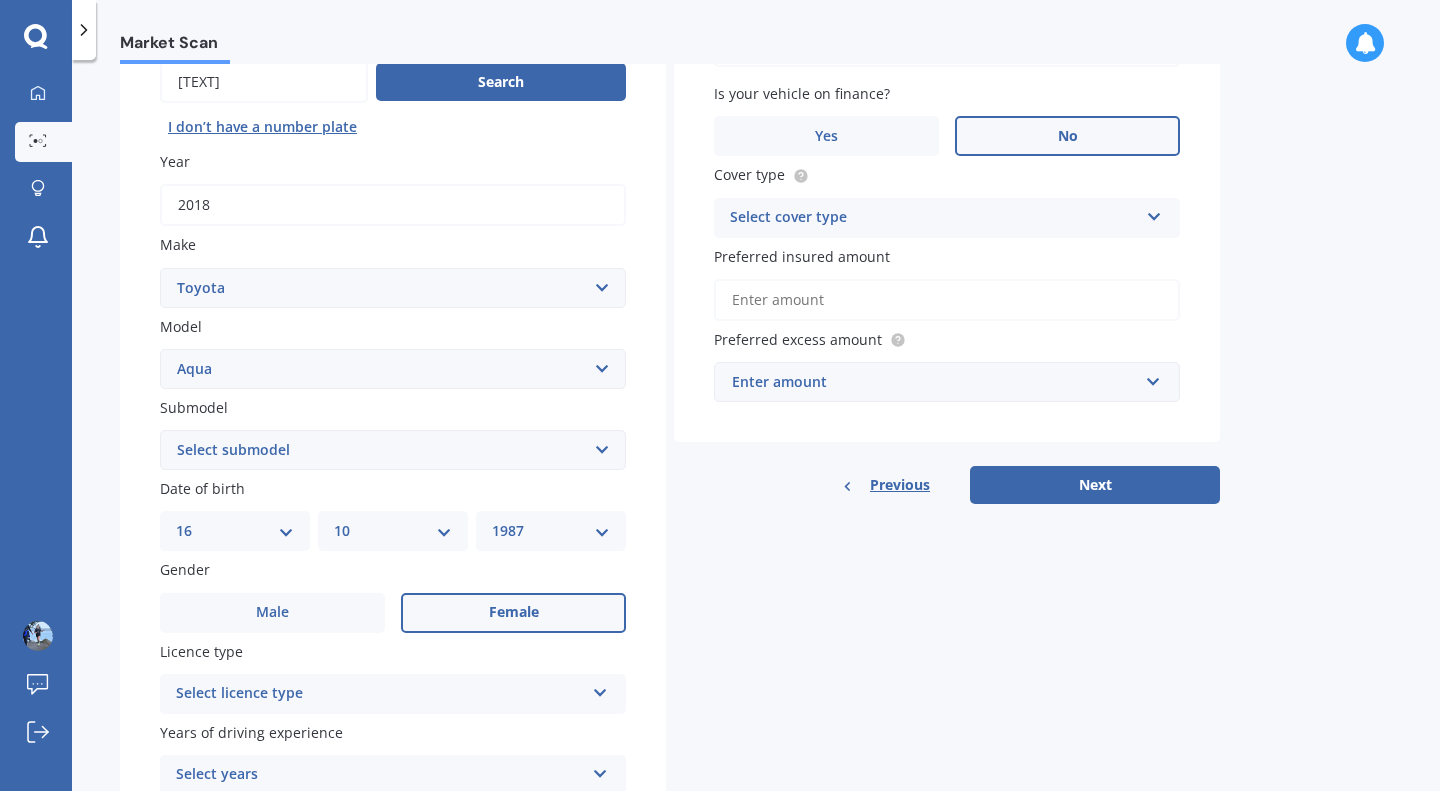 click on "Select licence type" at bounding box center (380, 694) 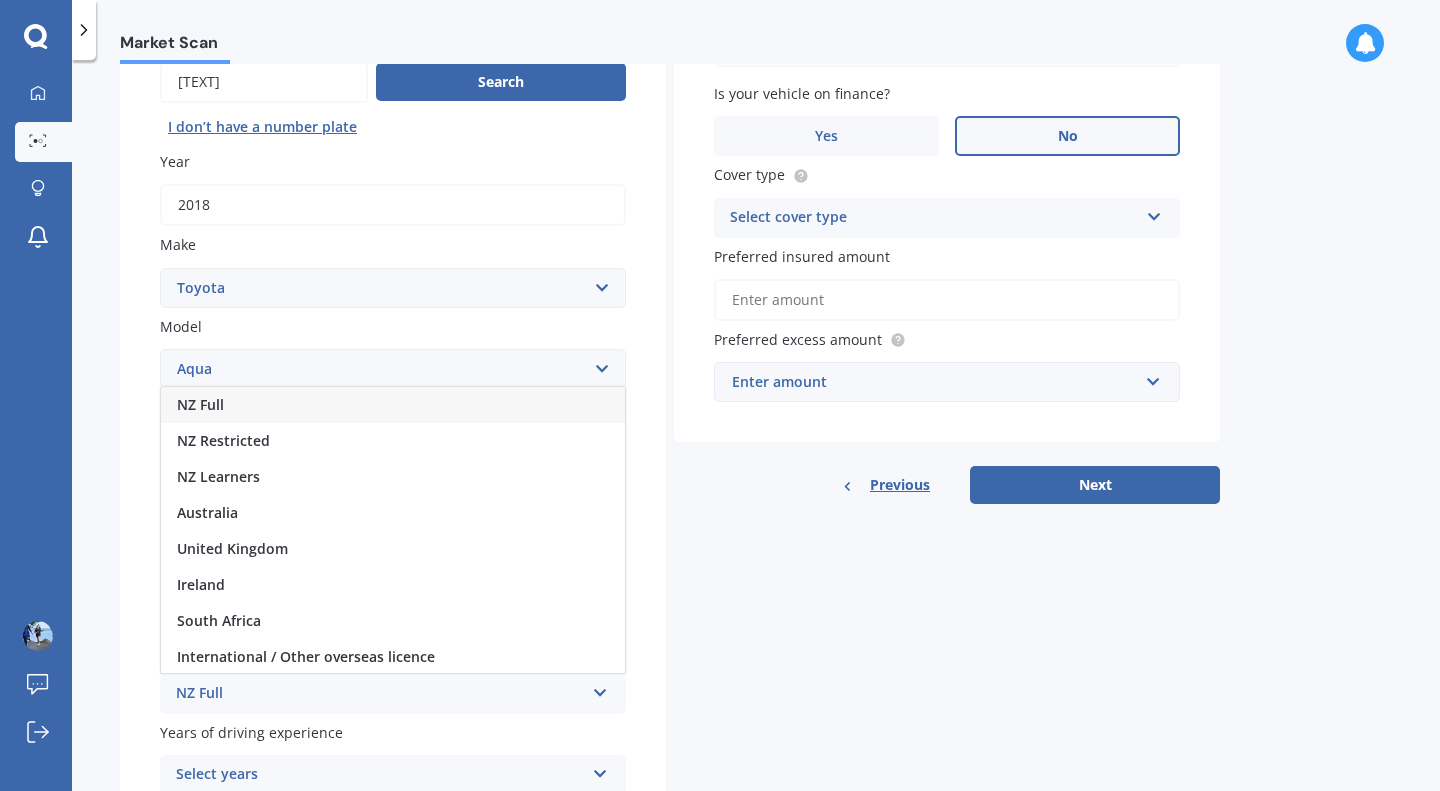 click on "NZ Full" at bounding box center (393, 405) 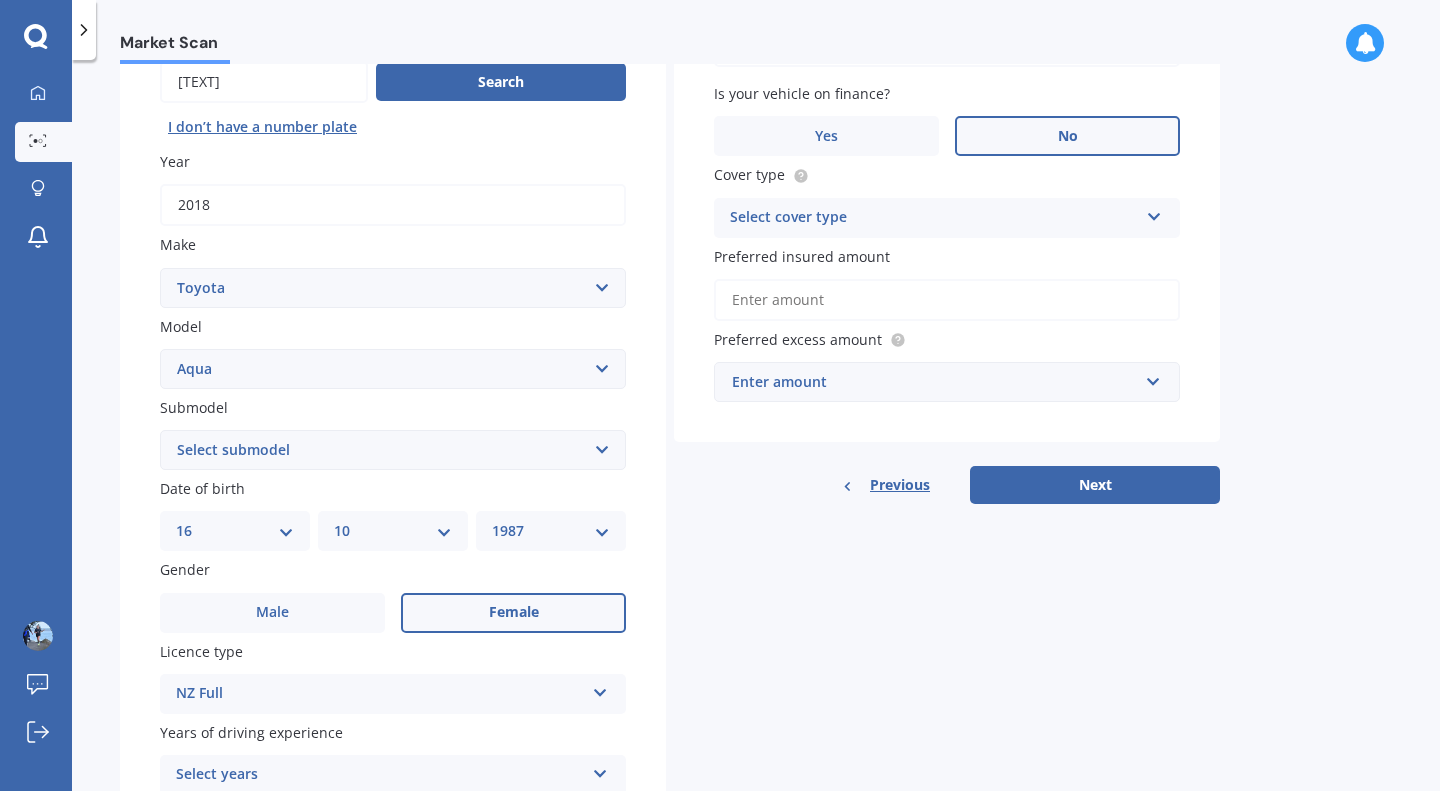 click on "Details Plate number Search I don’t have a number plate Year 2018 Make Select make AC ALFA ROMEO ASTON MARTIN AUDI AUSTIN BEDFORD Bentley BMW BYD CADILLAC CAN-AM CHERY CHEVROLET CHRYSLER Citroen CRUISEAIR CUPRA DAEWOO DAIHATSU DAIMLER DAMON DIAHATSU DODGE EXOCET FACTORY FIVE FERRARI FIAT Fiord FLEETWOOD FORD FOTON FRASER GEELY GENESIS GEORGIE BOY GMC GREAT WALL GWM HAVAL HILLMAN HINO HOLDEN HOLIDAY RAMBLER HONDA HUMMER HYUNDAI INFINITI ISUZU IVECO JAC JAECOO JAGUAR JEEP KGM KIA LADA LAMBORGHINI LANCIA LANDROVER LDV LEAPMOTOR LEXUS LINCOLN LOTUS LUNAR M.G M.G. MAHINDRA MASERATI MAZDA MCLAREN MERCEDES AMG Mercedes Benz MERCEDES-AMG MERCURY MINI Mitsubishi MORGAN MORRIS NEWMAR Nissan OMODA OPEL OXFORD PEUGEOT Plymouth Polestar PONTIAC PORSCHE PROTON RAM Range Rover Rayne RENAULT ROLLS ROYCE ROVER SAAB SATURN SEAT SHELBY SKODA SMART SSANGYONG SUBARU SUZUKI TATA TESLA TIFFIN Toyota TRIUMPH TVR Vauxhall VOLKSWAGEN VOLVO WESTFIELD WINNEBAGO ZX Model Select model 4 Runner 86 Allex Allion Alphard Altezza Aqua Aristo" at bounding box center [670, 434] 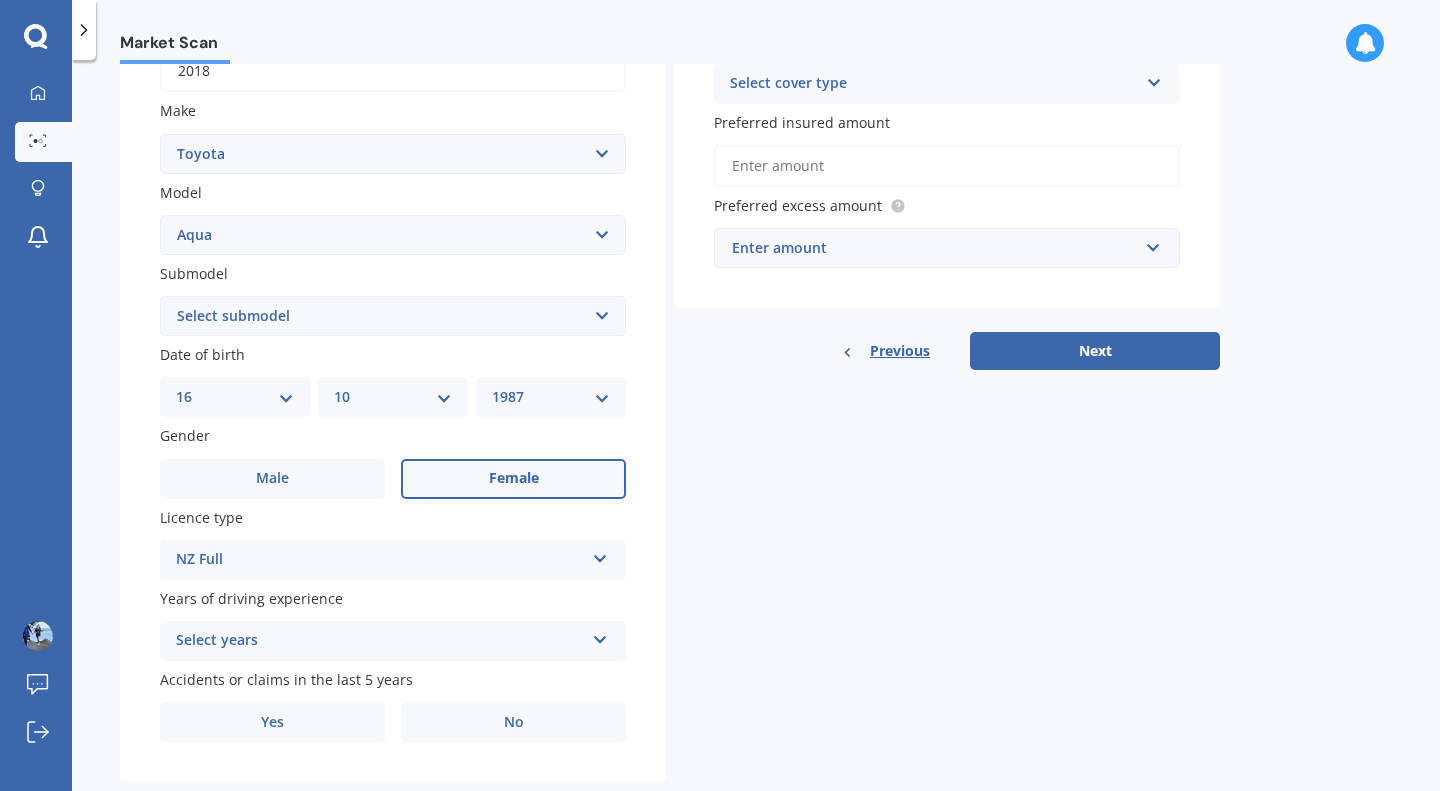 scroll, scrollTop: 351, scrollLeft: 0, axis: vertical 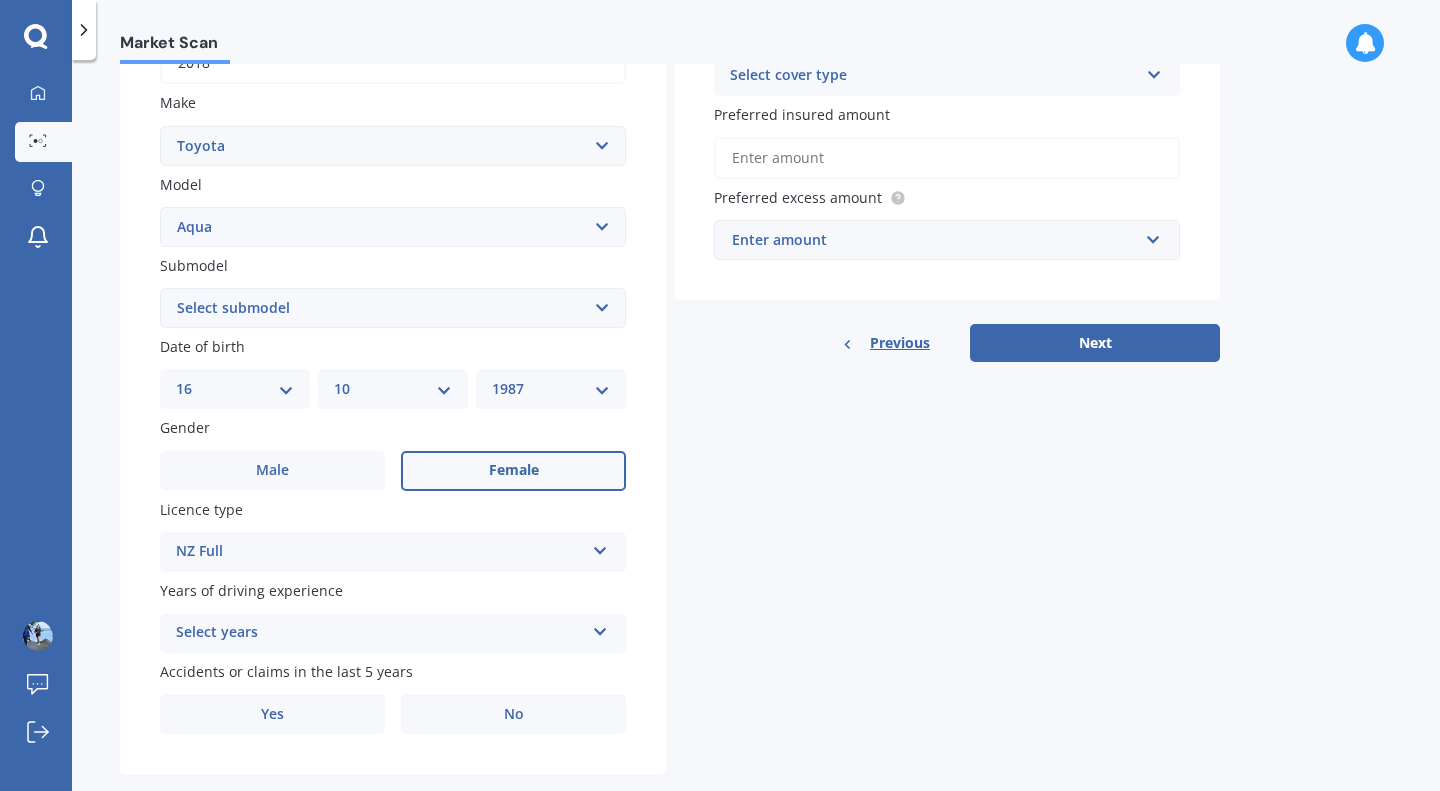 click at bounding box center [600, 547] 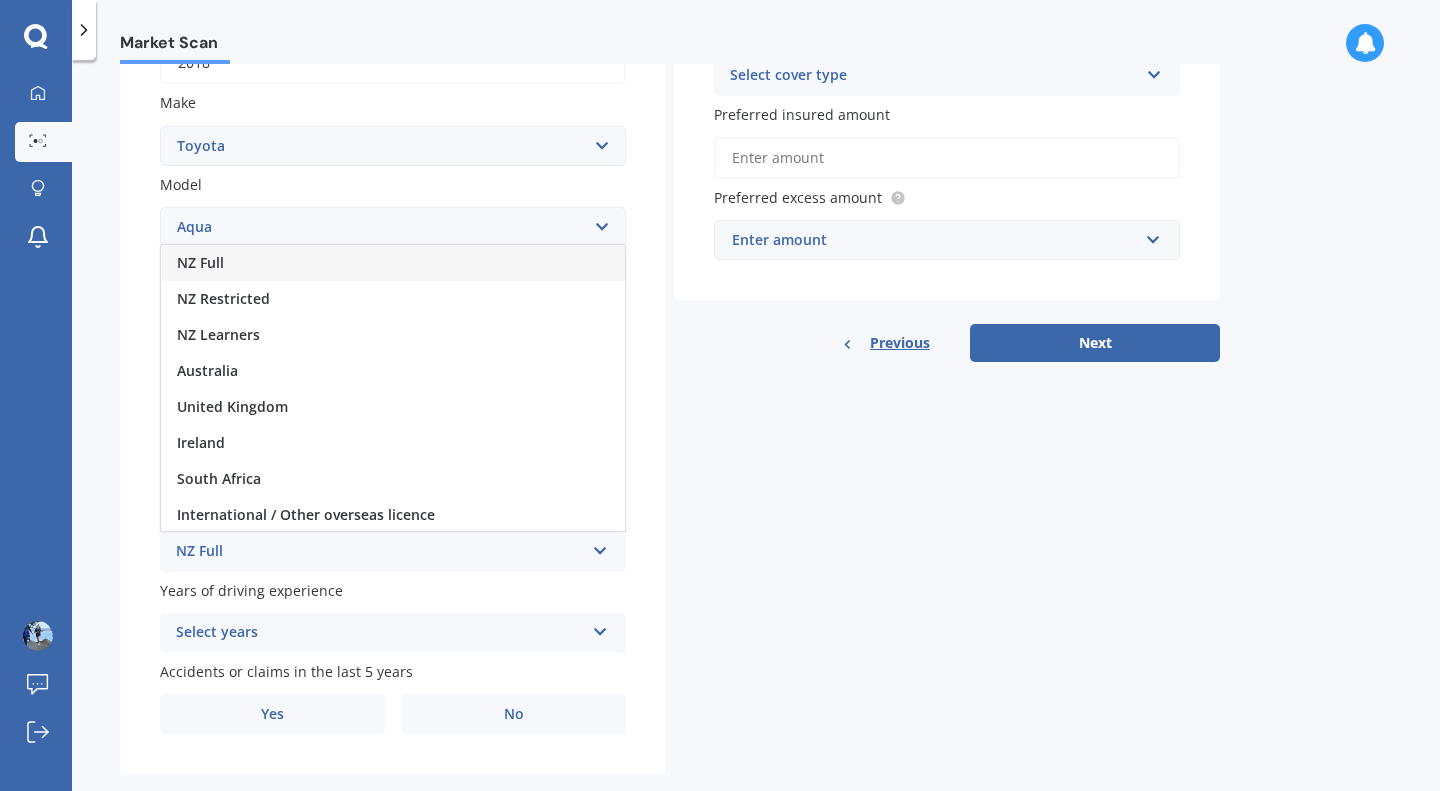 click on "NZ Full" at bounding box center (393, 263) 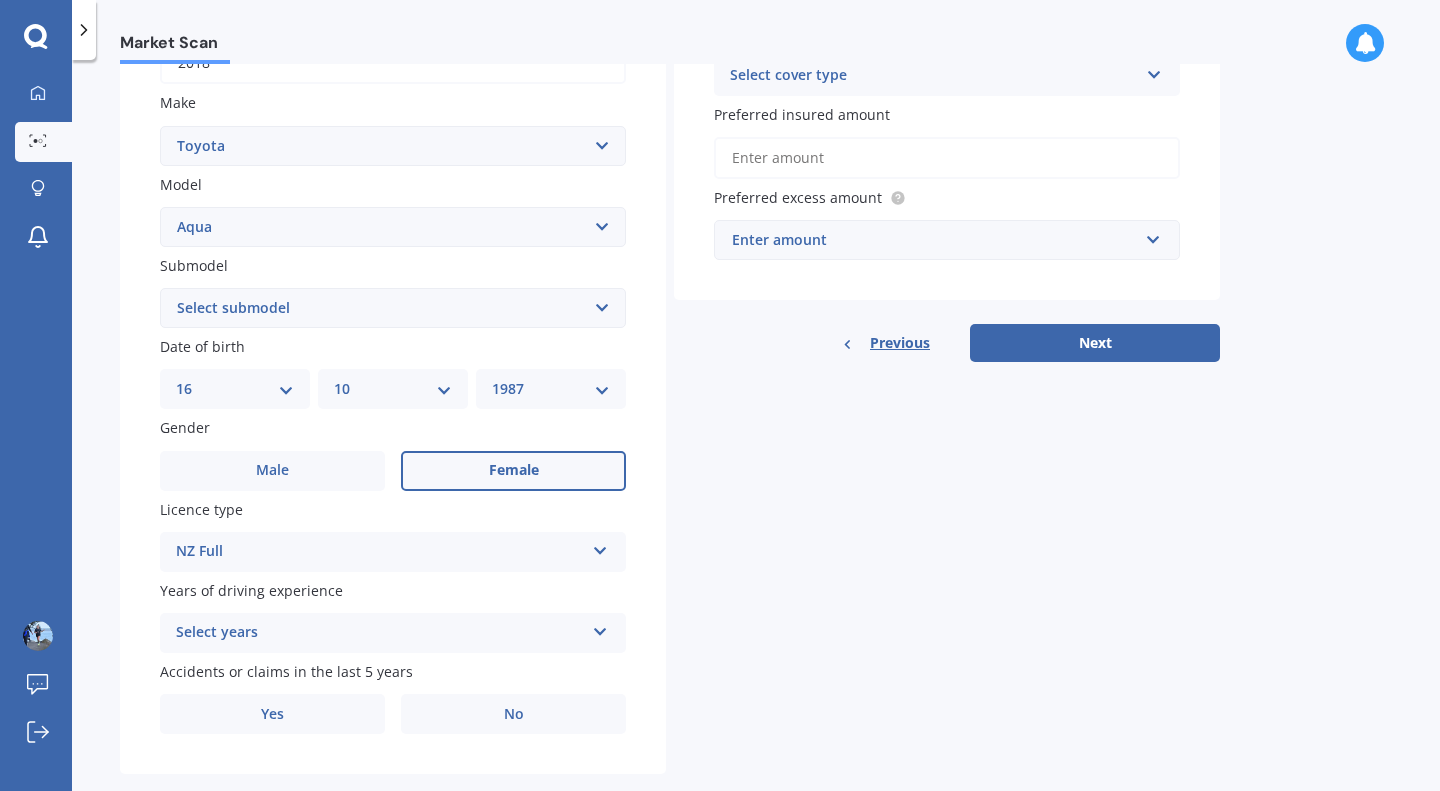 click on "Select years" at bounding box center (380, 633) 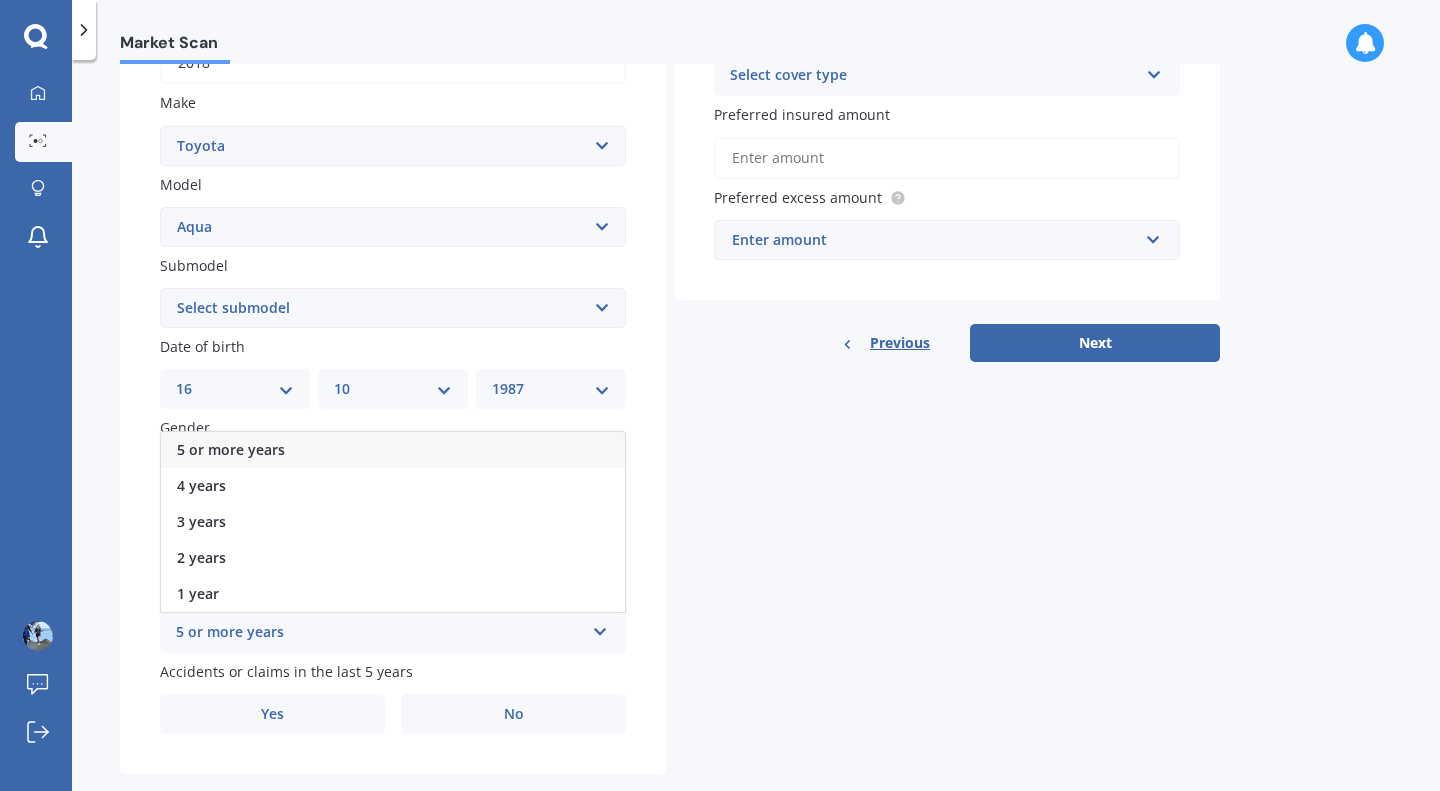 click on "5 or more years" at bounding box center (393, 450) 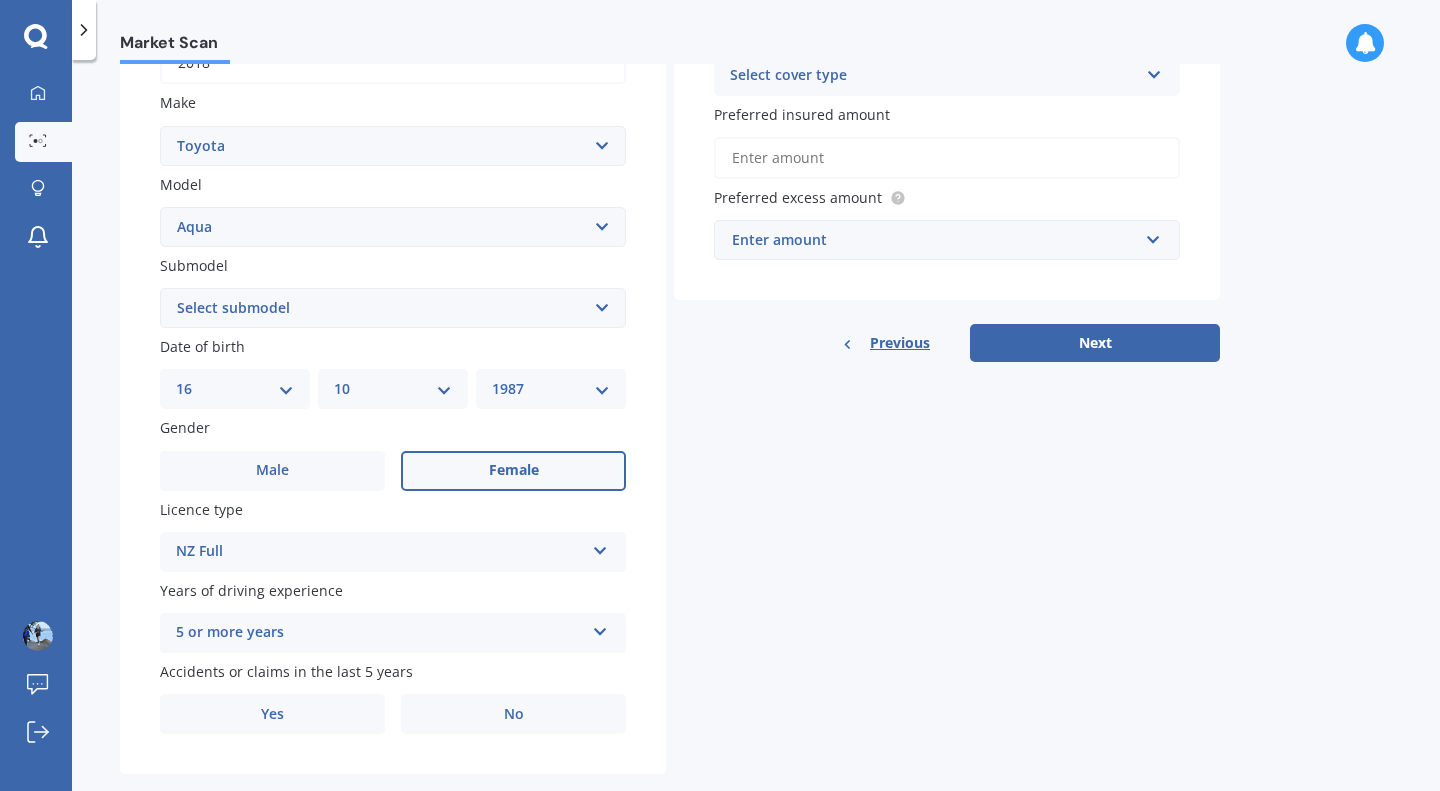 click on "Details Plate number Search I don’t have a number plate Year 2018 Make Select make AC ALFA ROMEO ASTON MARTIN AUDI AUSTIN BEDFORD Bentley BMW BYD CADILLAC CAN-AM CHERY CHEVROLET CHRYSLER Citroen CRUISEAIR CUPRA DAEWOO DAIHATSU DAIMLER DAMON DIAHATSU DODGE EXOCET FACTORY FIVE FERRARI FIAT Fiord FLEETWOOD FORD FOTON FRASER GEELY GENESIS GEORGIE BOY GMC GREAT WALL GWM HAVAL HILLMAN HINO HOLDEN HOLIDAY RAMBLER HONDA HUMMER HYUNDAI INFINITI ISUZU IVECO JAC JAECOO JAGUAR JEEP KGM KIA LADA LAMBORGHINI LANCIA LANDROVER LDV LEAPMOTOR LEXUS LINCOLN LOTUS LUNAR M.G M.G. MAHINDRA MASERATI MAZDA MCLAREN MERCEDES AMG Mercedes Benz MERCEDES-AMG MERCURY MINI Mitsubishi MORGAN MORRIS NEWMAR Nissan OMODA OPEL OXFORD PEUGEOT Plymouth Polestar PONTIAC PORSCHE PROTON RAM Range Rover Rayne RENAULT ROLLS ROYCE ROVER SAAB SATURN SEAT SHELBY SKODA SMART SSANGYONG SUBARU SUZUKI TATA TESLA TIFFIN Toyota TRIUMPH TVR Vauxhall VOLKSWAGEN VOLVO WESTFIELD WINNEBAGO ZX Model Select model 4 Runner 86 Allex Allion Alphard Altezza Aqua Aristo" at bounding box center [670, 292] 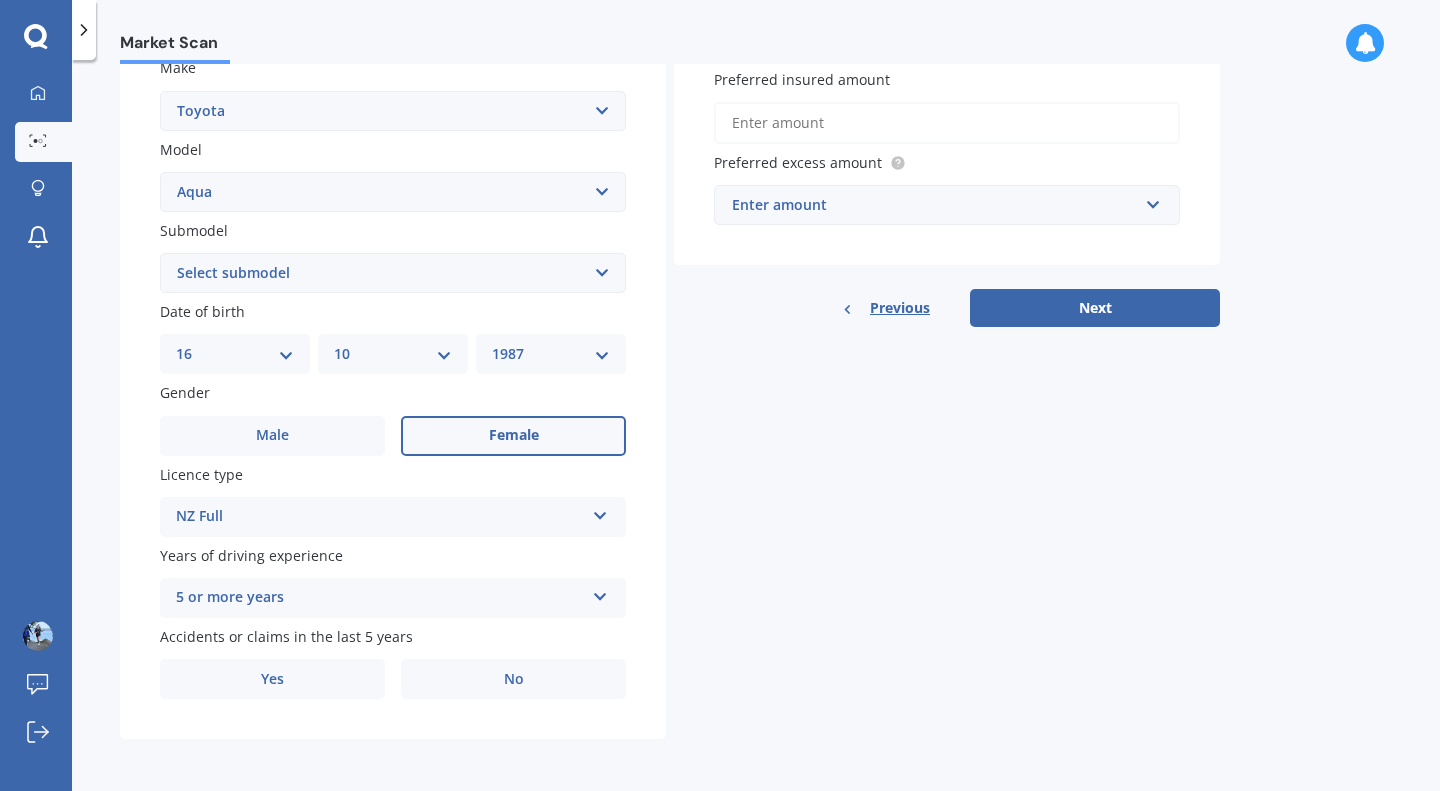 click on "No" at bounding box center [513, 679] 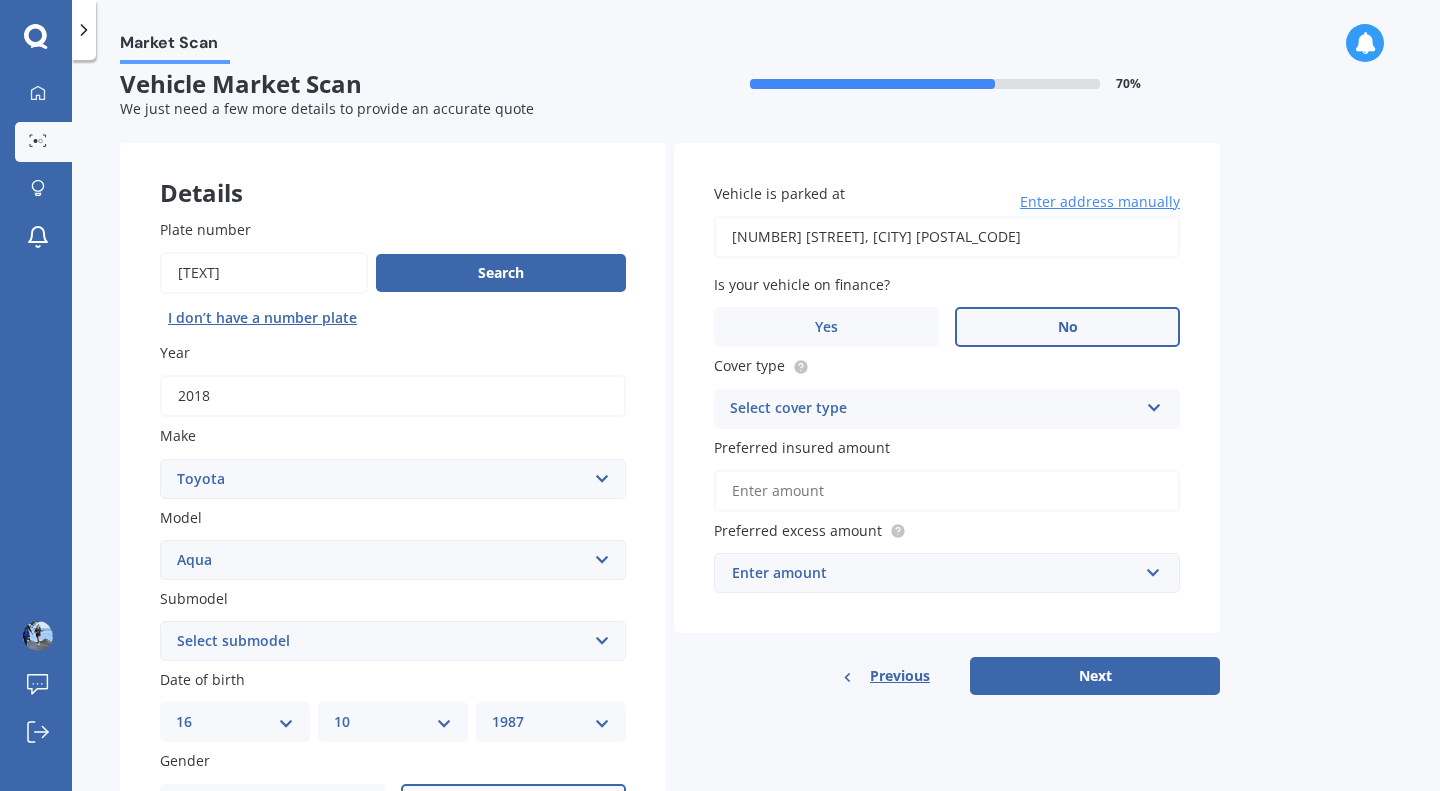 scroll, scrollTop: 0, scrollLeft: 0, axis: both 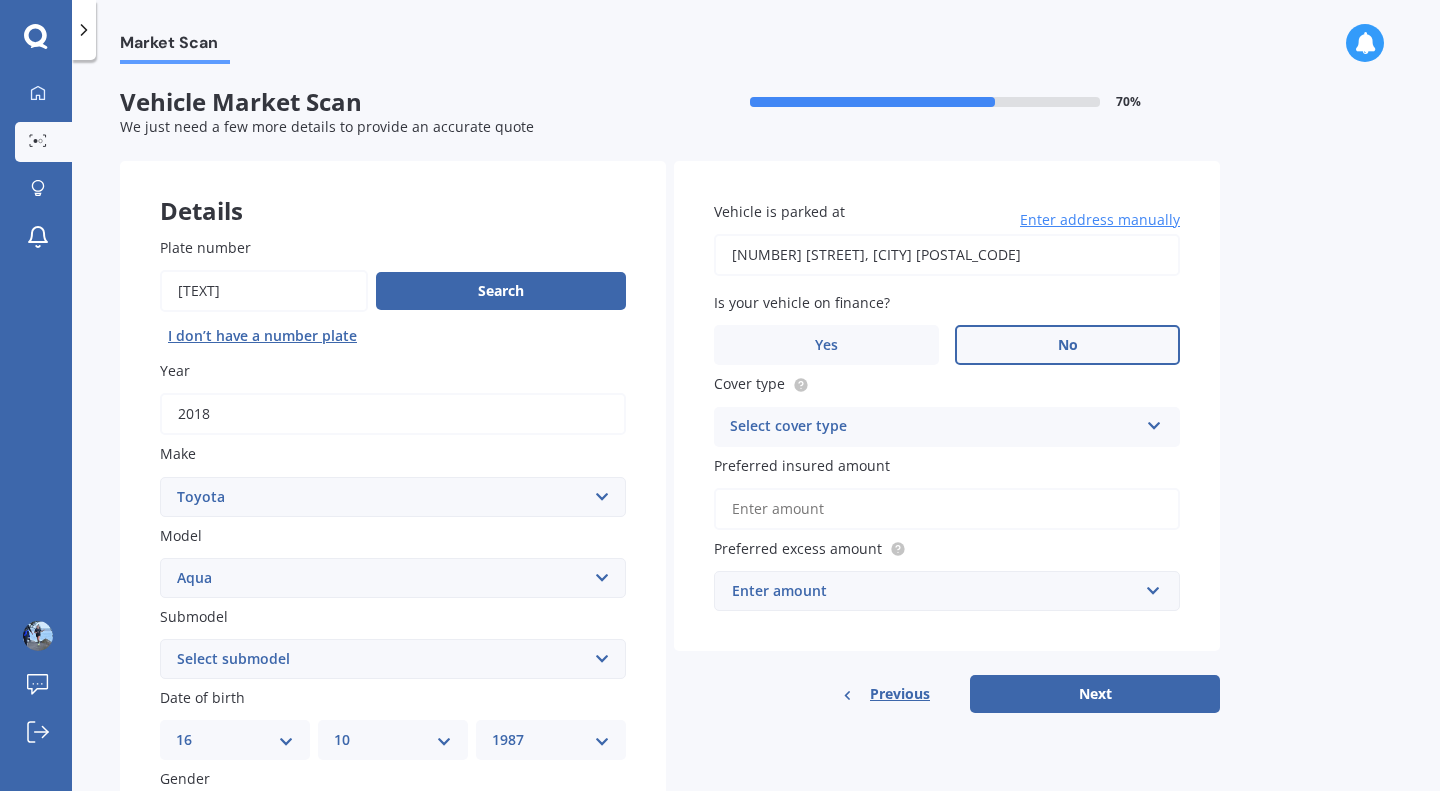 click on "Select cover type Comprehensive Third Party, Fire & Theft Third Party" at bounding box center [947, 427] 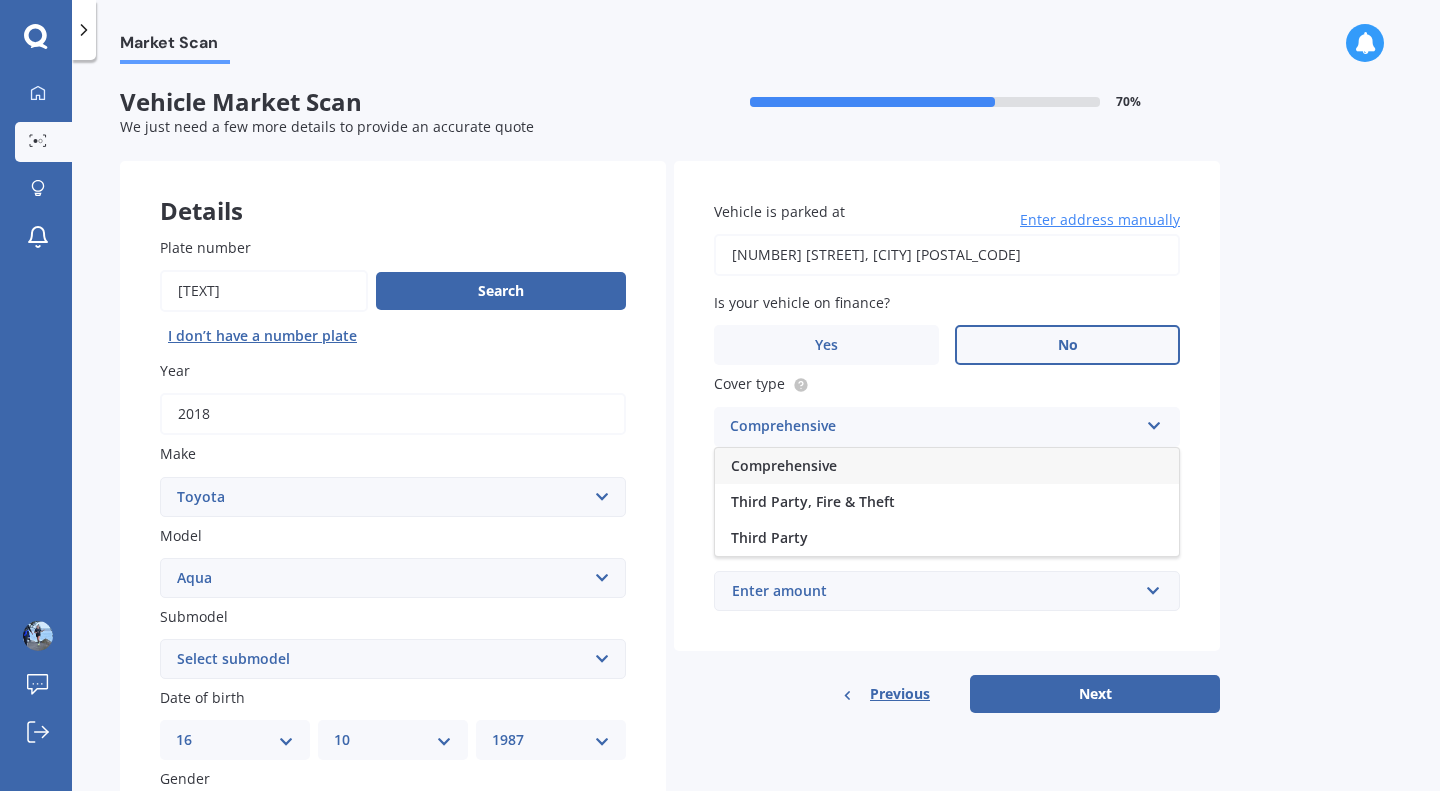 click on "Third Party" at bounding box center [947, 538] 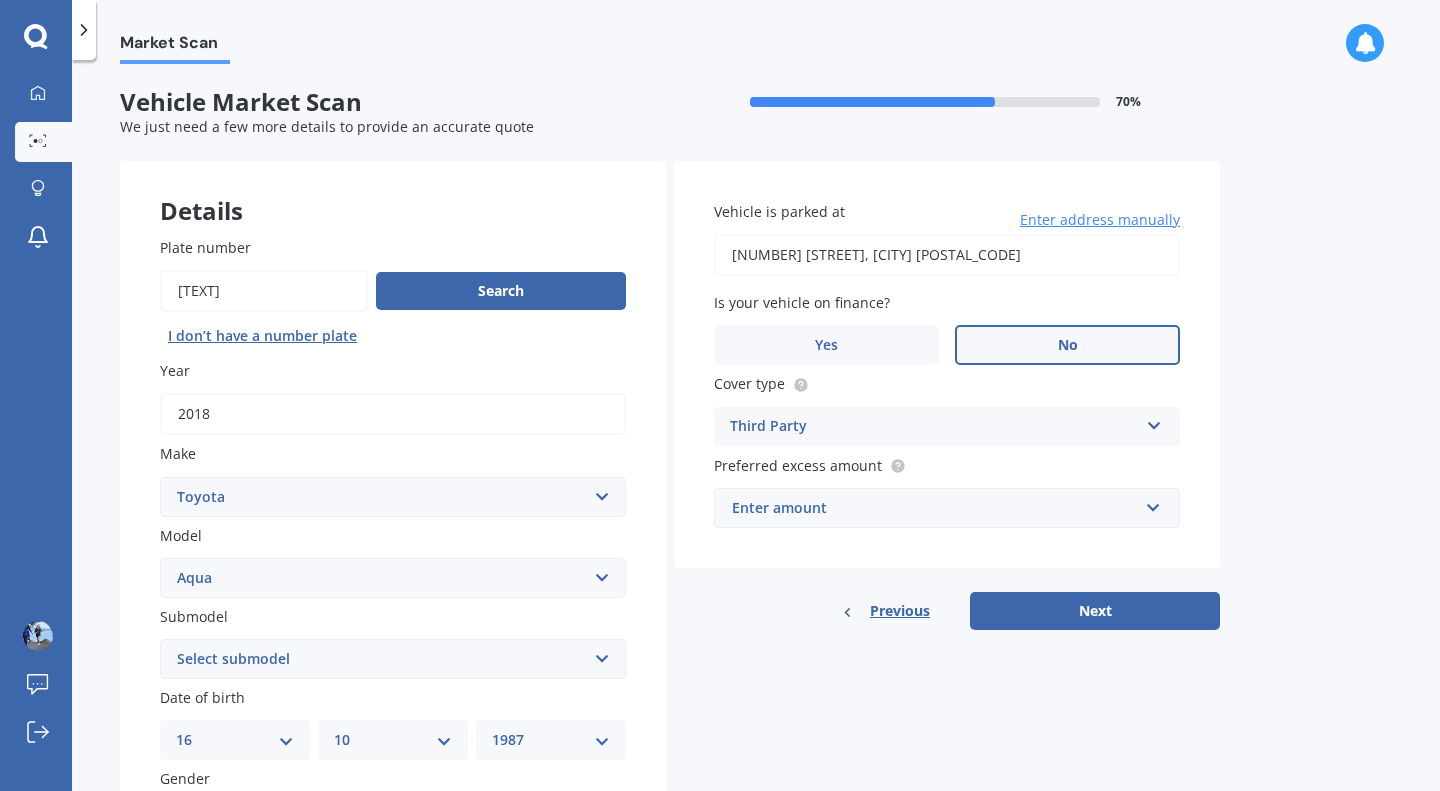 click on "Enter amount" at bounding box center [935, 508] 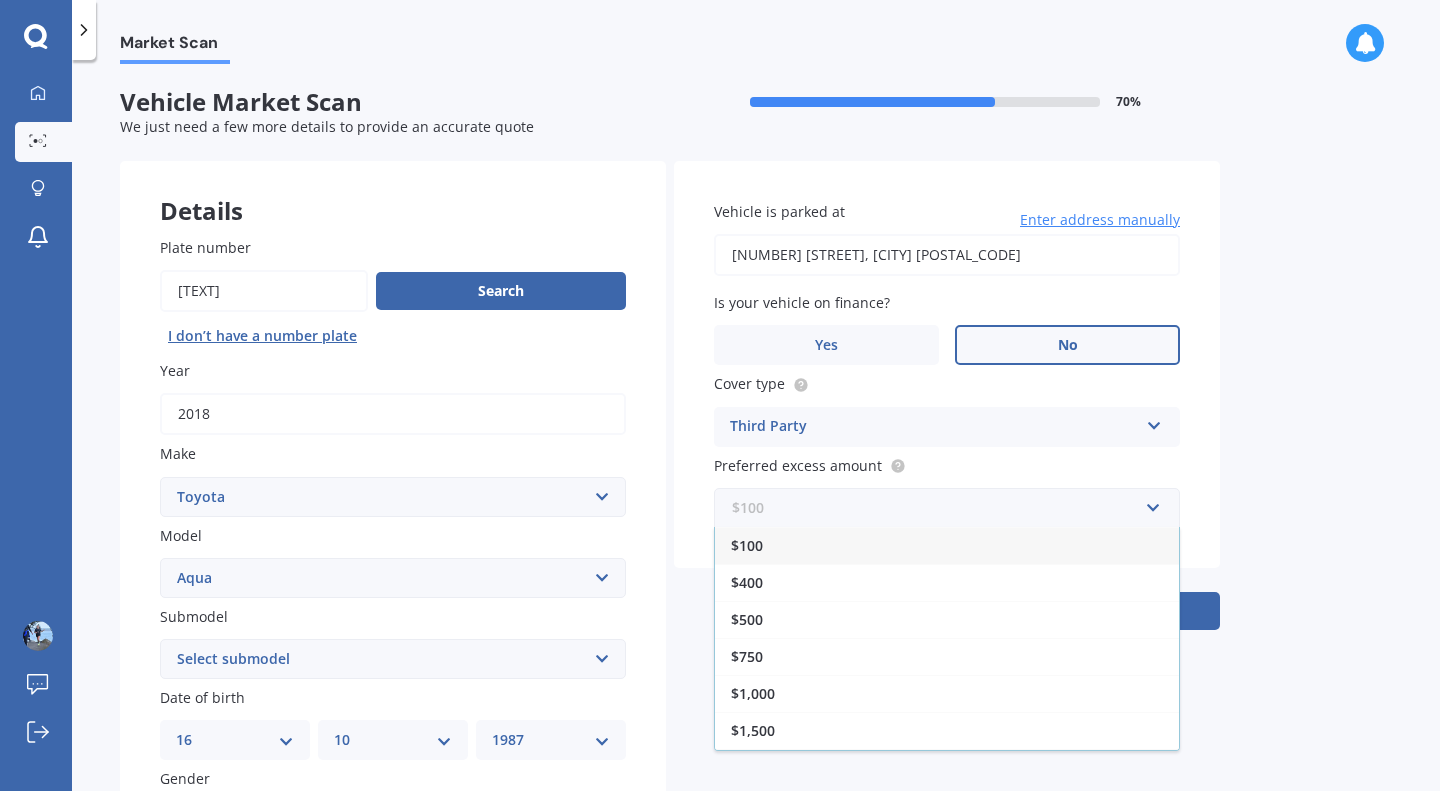 click at bounding box center [940, 508] 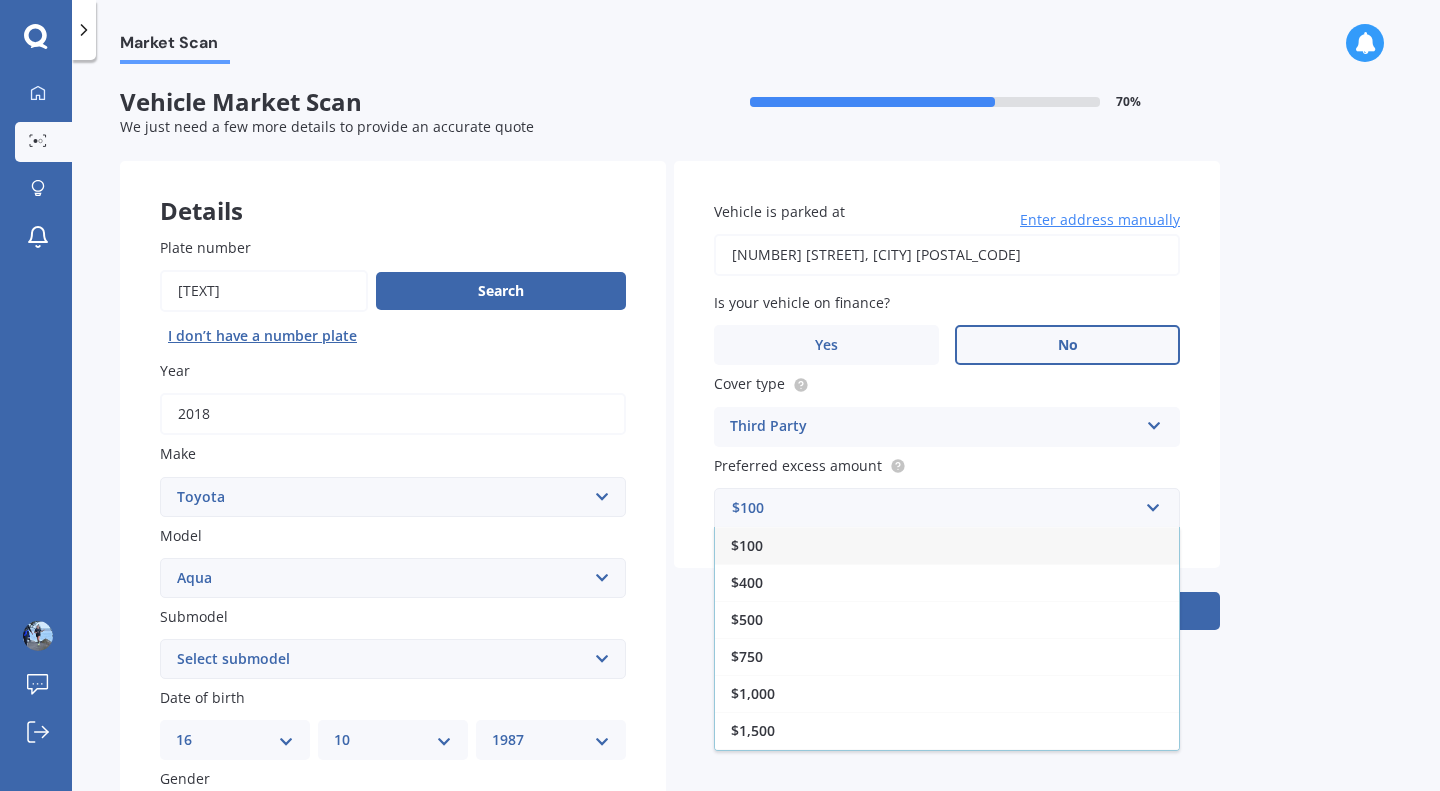 click on "$1,000" at bounding box center (947, 693) 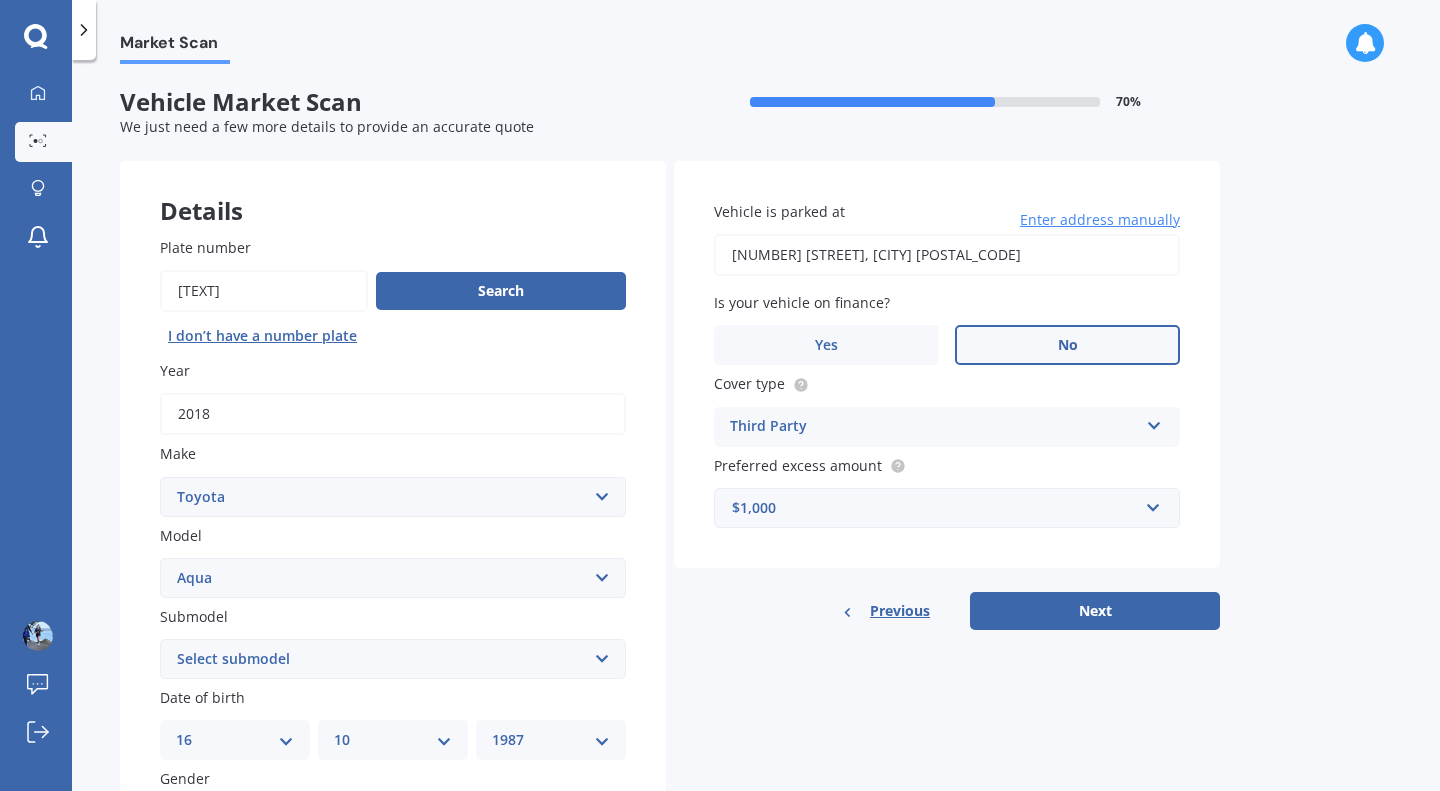 click on "Next" at bounding box center (1095, 611) 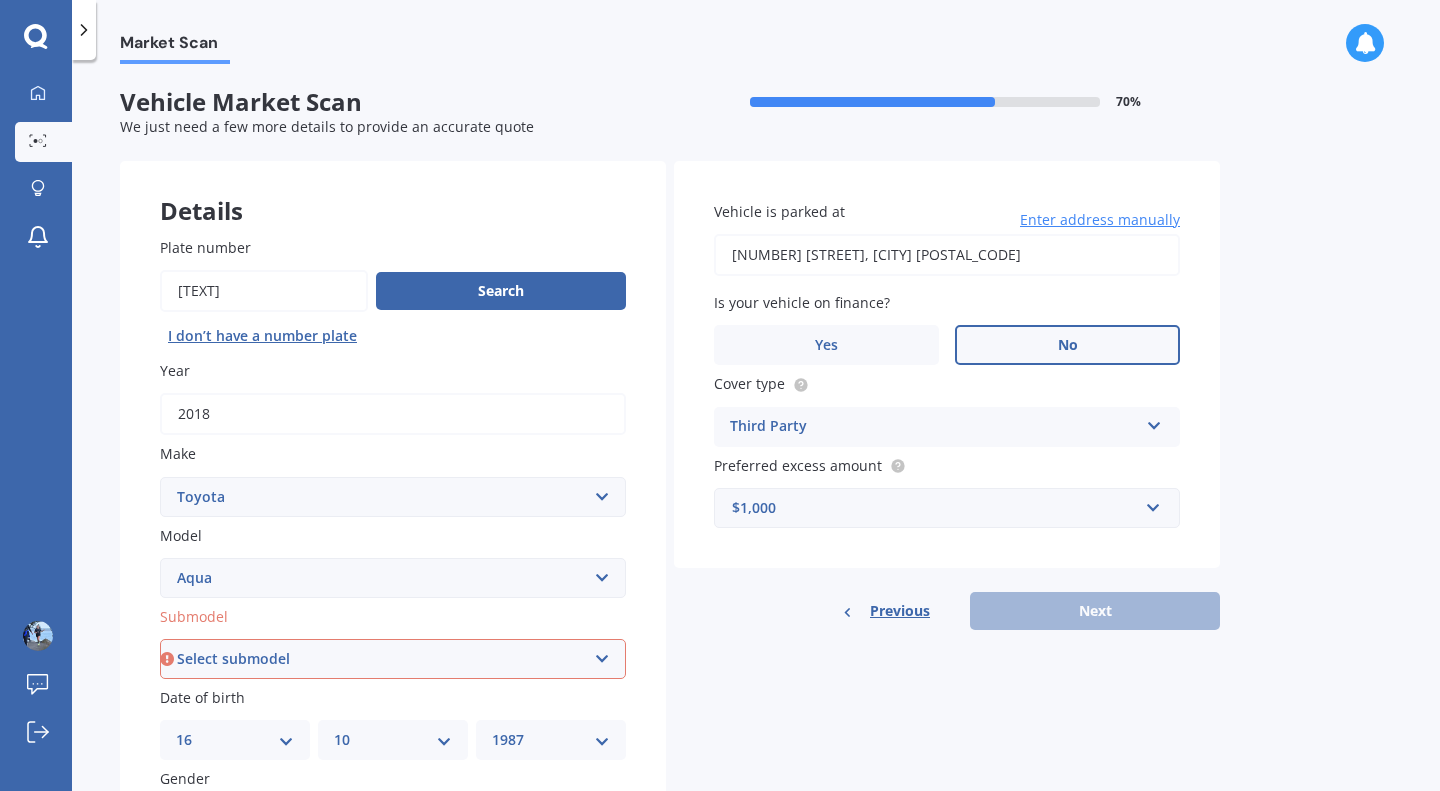 click on "Select submodel Hatchback Hybrid" at bounding box center (393, 659) 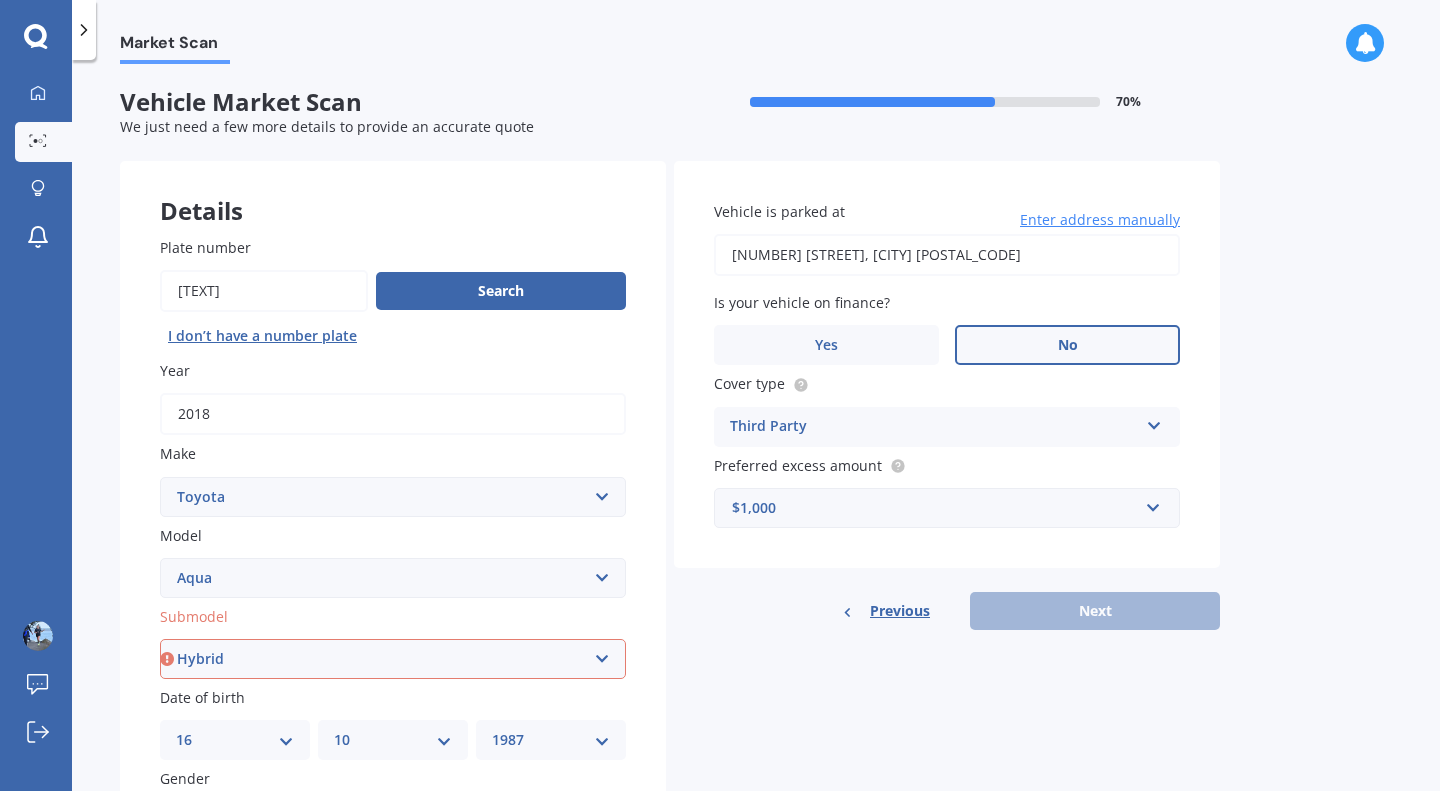 click on "Select submodel Hatchback Hybrid" at bounding box center (393, 659) 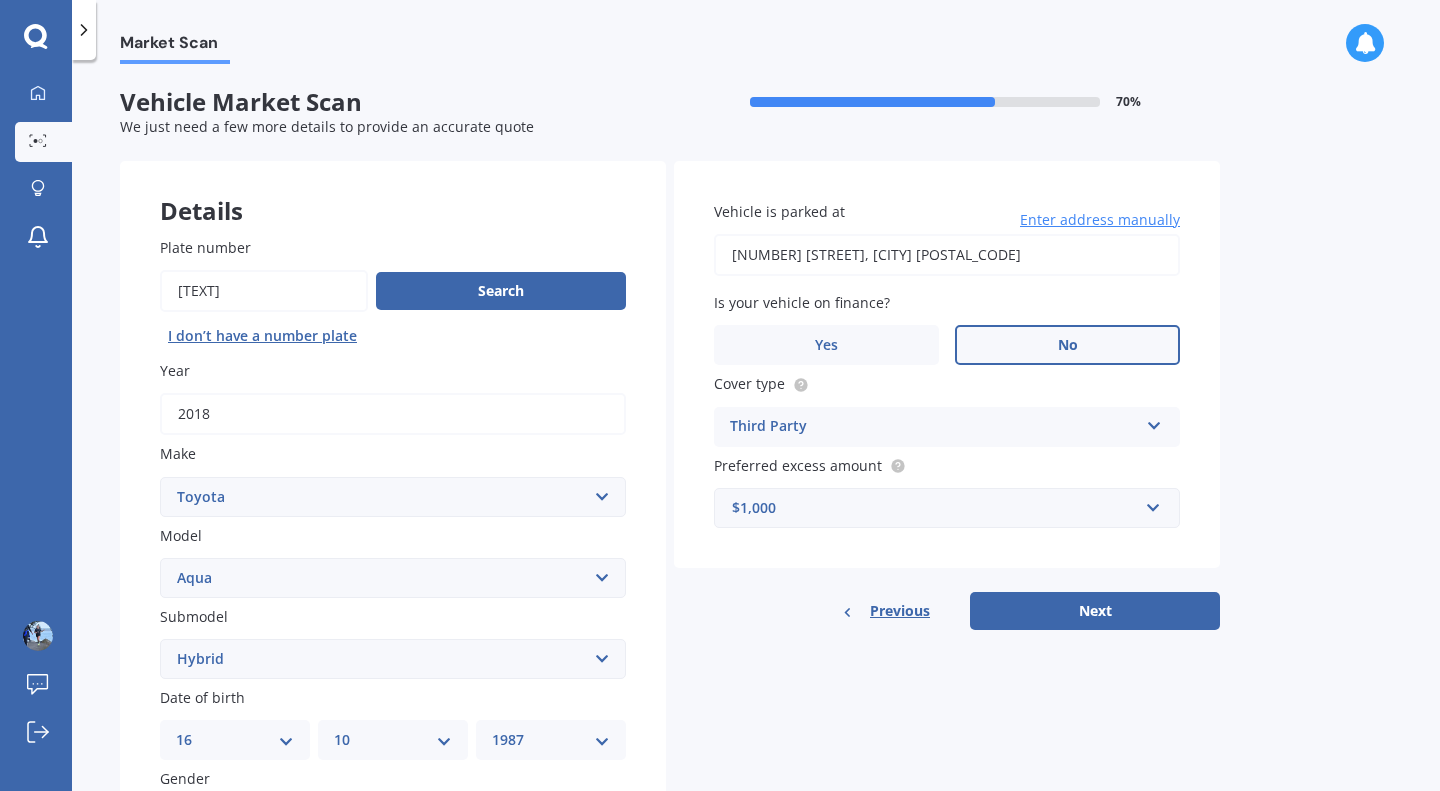 click on "Plate number Search I don’t have a number plate Year 2018 Make Select make AC ALFA ROMEO ASTON MARTIN AUDI AUSTIN BEDFORD Bentley BMW BYD CADILLAC CAN-AM CHERY CHEVROLET CHRYSLER Citroen CRUISEAIR CUPRA DAEWOO DAIHATSU DAIMLER DAMON DIAHATSU DODGE EXOCET FACTORY FIVE FERRARI FIAT Fiord FLEETWOOD FORD FOTON FRASER GEELY GENESIS GEORGIE BOY GMC GREAT WALL GWM HAVAL HILLMAN HINO HOLDEN HOLIDAY RAMBLER HONDA HUMMER HYUNDAI INFINITI ISUZU IVECO JAC JAECOO JAGUAR JEEP KGM KIA LADA LAMBORGHINI LANCIA LANDROVER LDV LEAPMOTOR LEXUS LINCOLN LOTUS LUNAR M.G M.G. MAHINDRA MASERATI MAZDA MCLAREN MERCEDES AMG Mercedes Benz MERCEDES-AMG MERCURY MINI Mitsubishi MORGAN MORRIS NEWMAR Nissan OMODA OPEL OXFORD PEUGEOT Plymouth Polestar PONTIAC PORSCHE PROTON RAM Range Rover Rayne RENAULT ROLLS ROYCE ROVER SAAB SATURN SEAT SHELBY SKODA SMART SSANGYONG SUBARU SUZUKI TATA TESLA TIFFIN Toyota TRIUMPH TVR Vauxhall VOLKSWAGEN VOLVO WESTFIELD WINNEBAGO ZX Model Select model 4 Runner 86 Allex Allion Alphard Altezza Aqua Aristo Aurion" at bounding box center [393, 661] 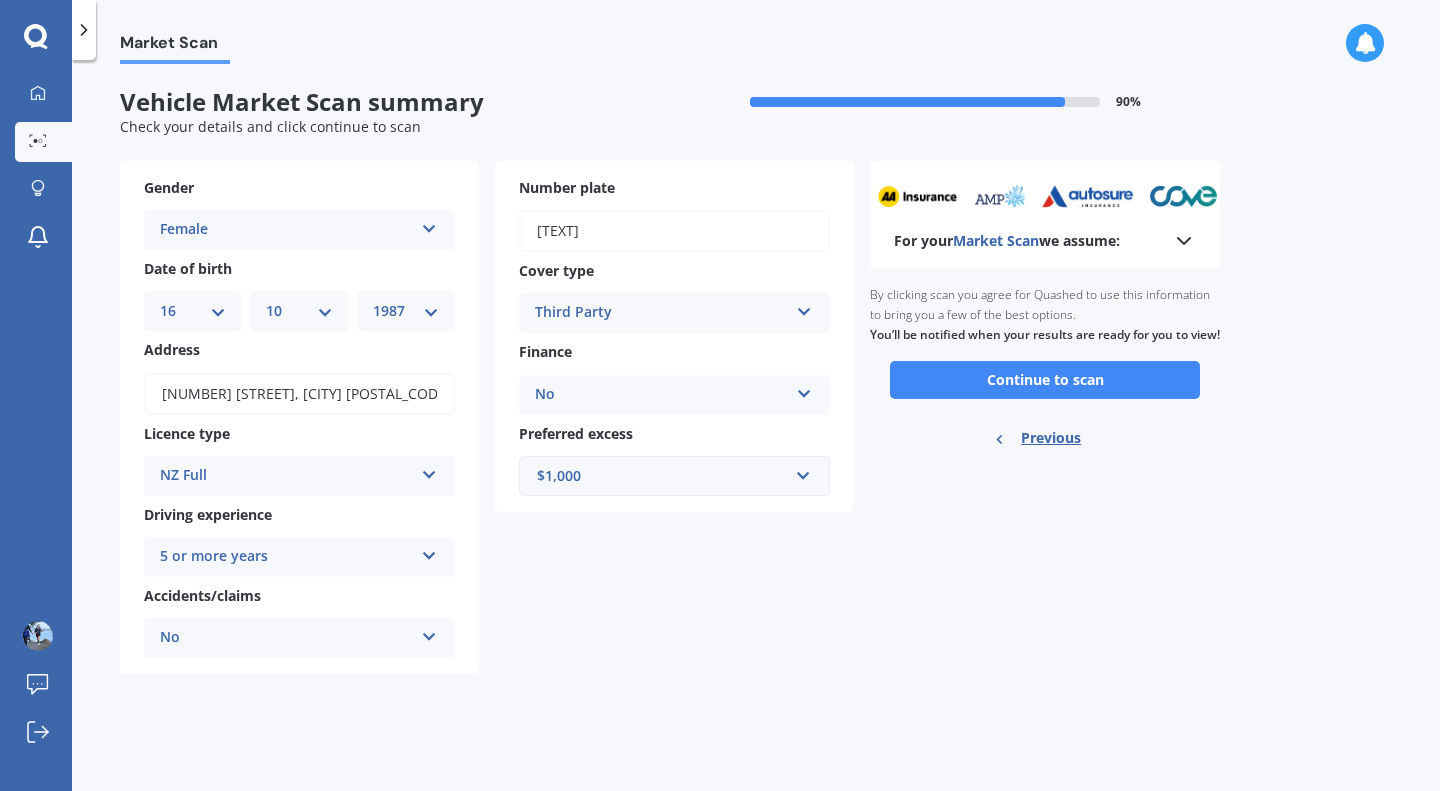 click on "Continue to scan" at bounding box center [1045, 380] 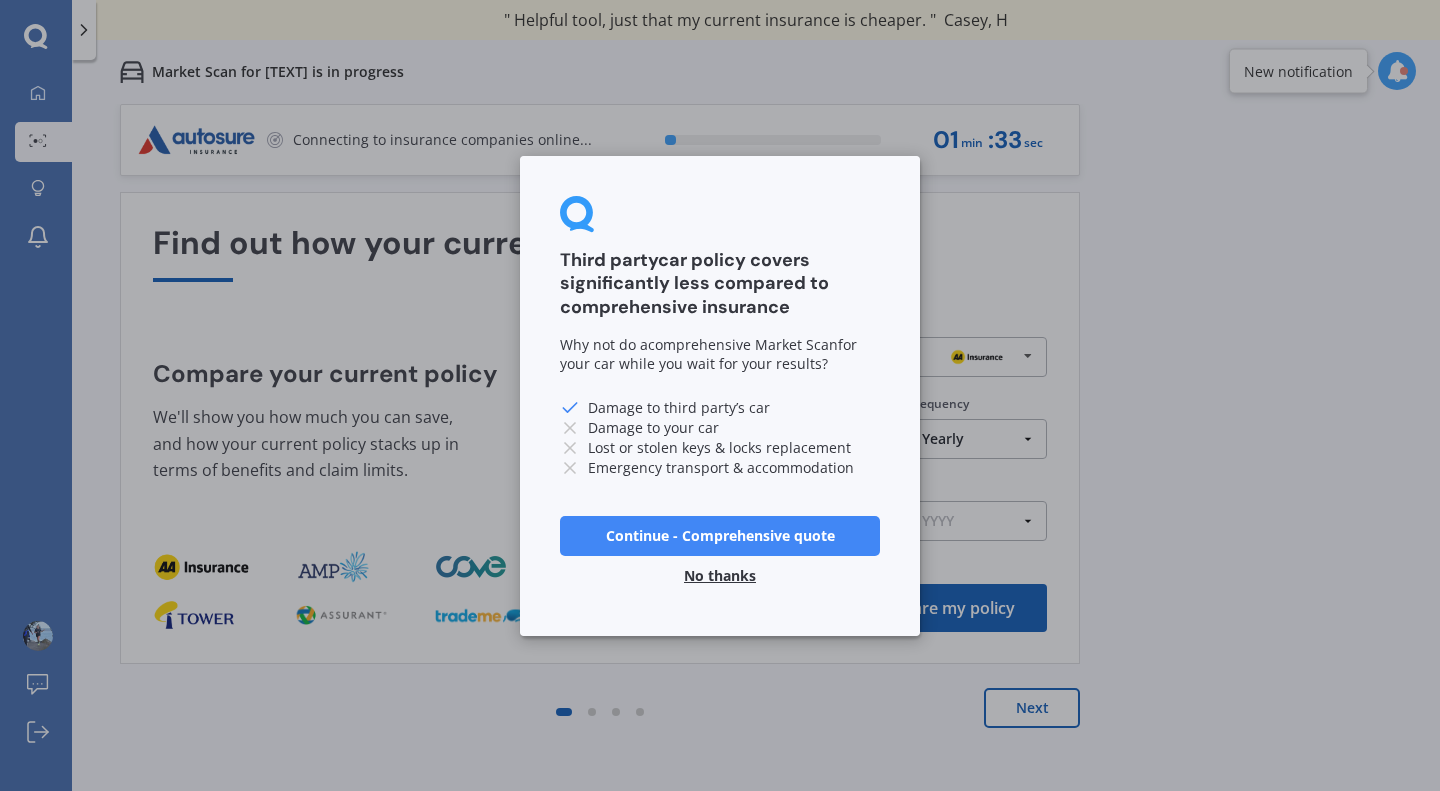 click on "No thanks" at bounding box center (720, 575) 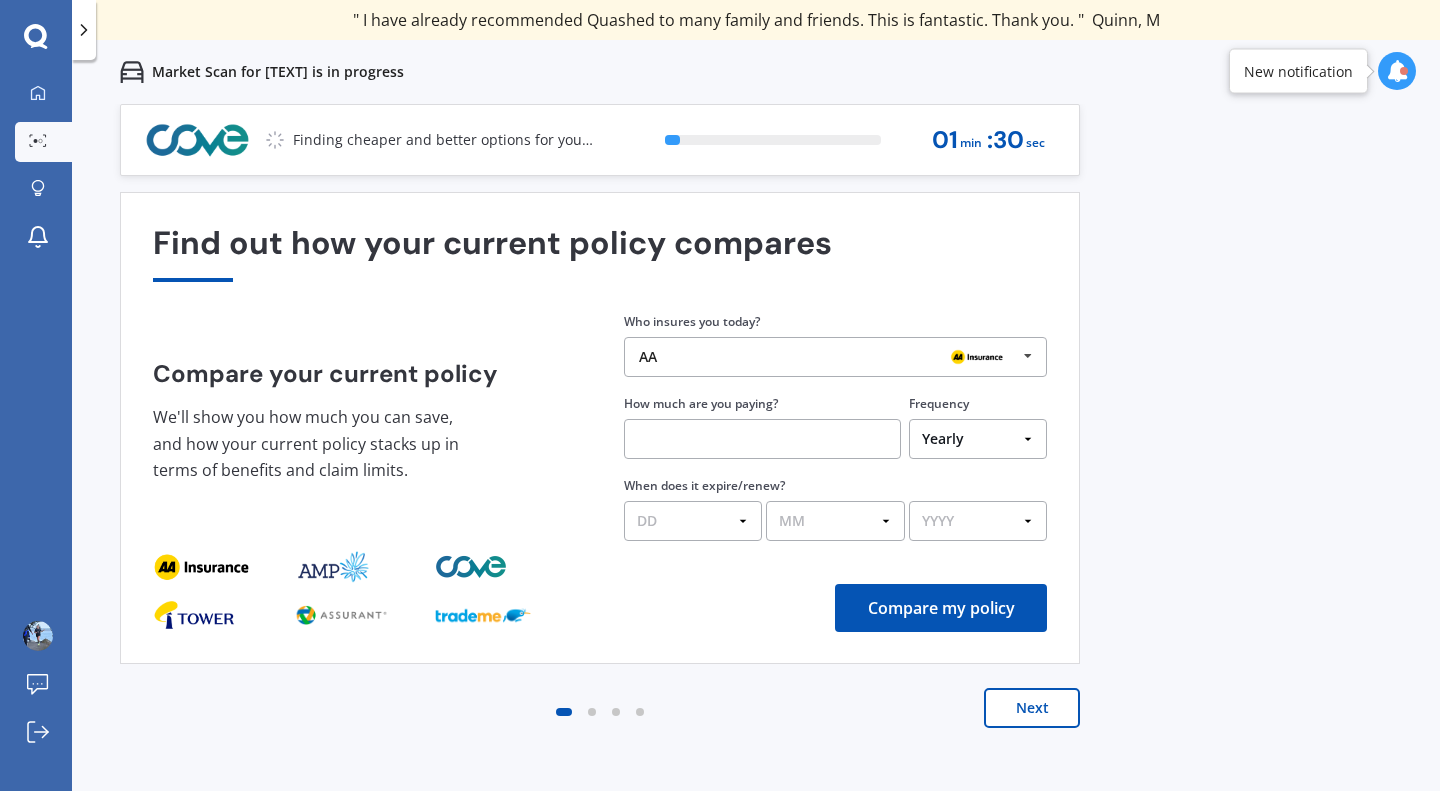 click on "Next" at bounding box center [1032, 708] 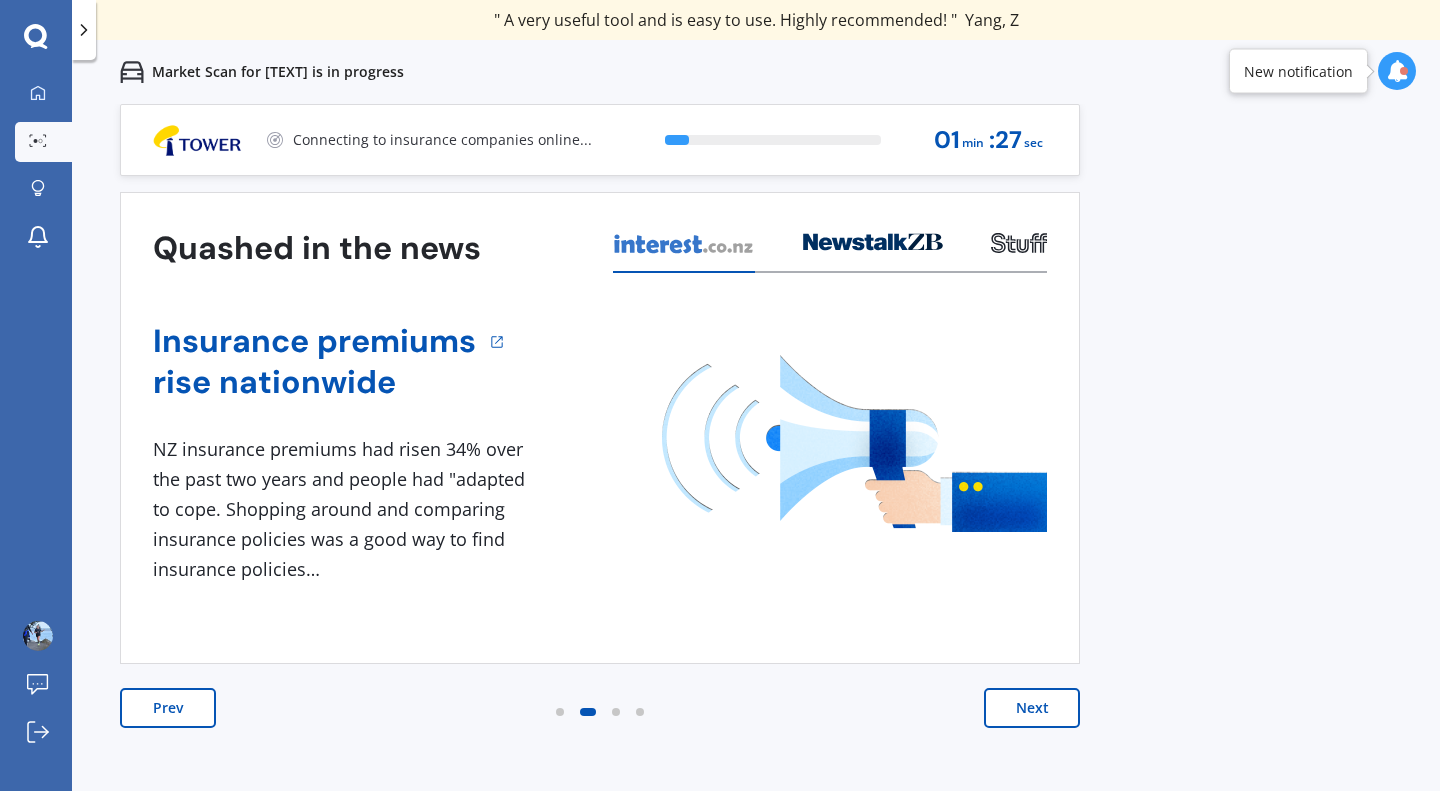 click on "Next" at bounding box center (1032, 708) 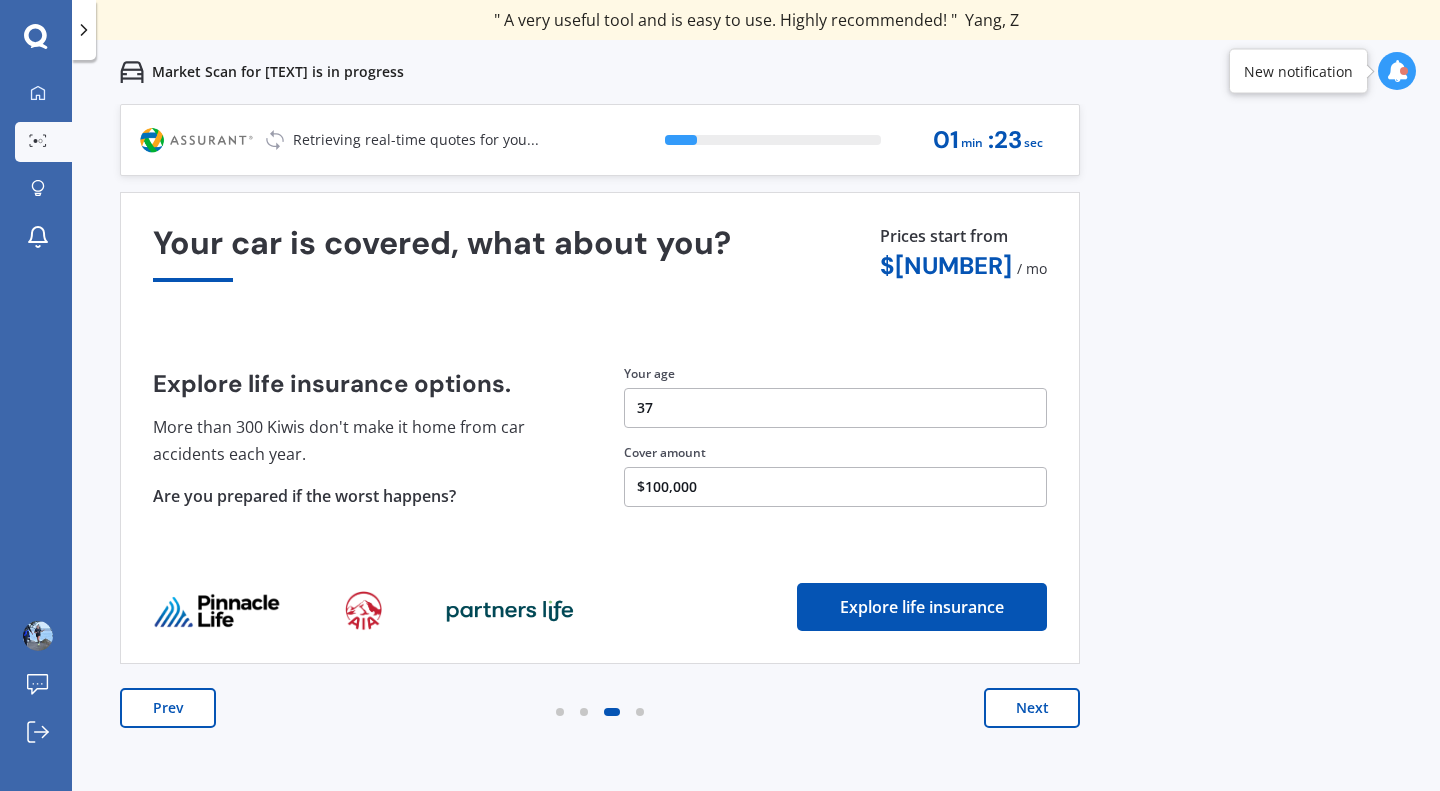 click on "Next" at bounding box center [1032, 708] 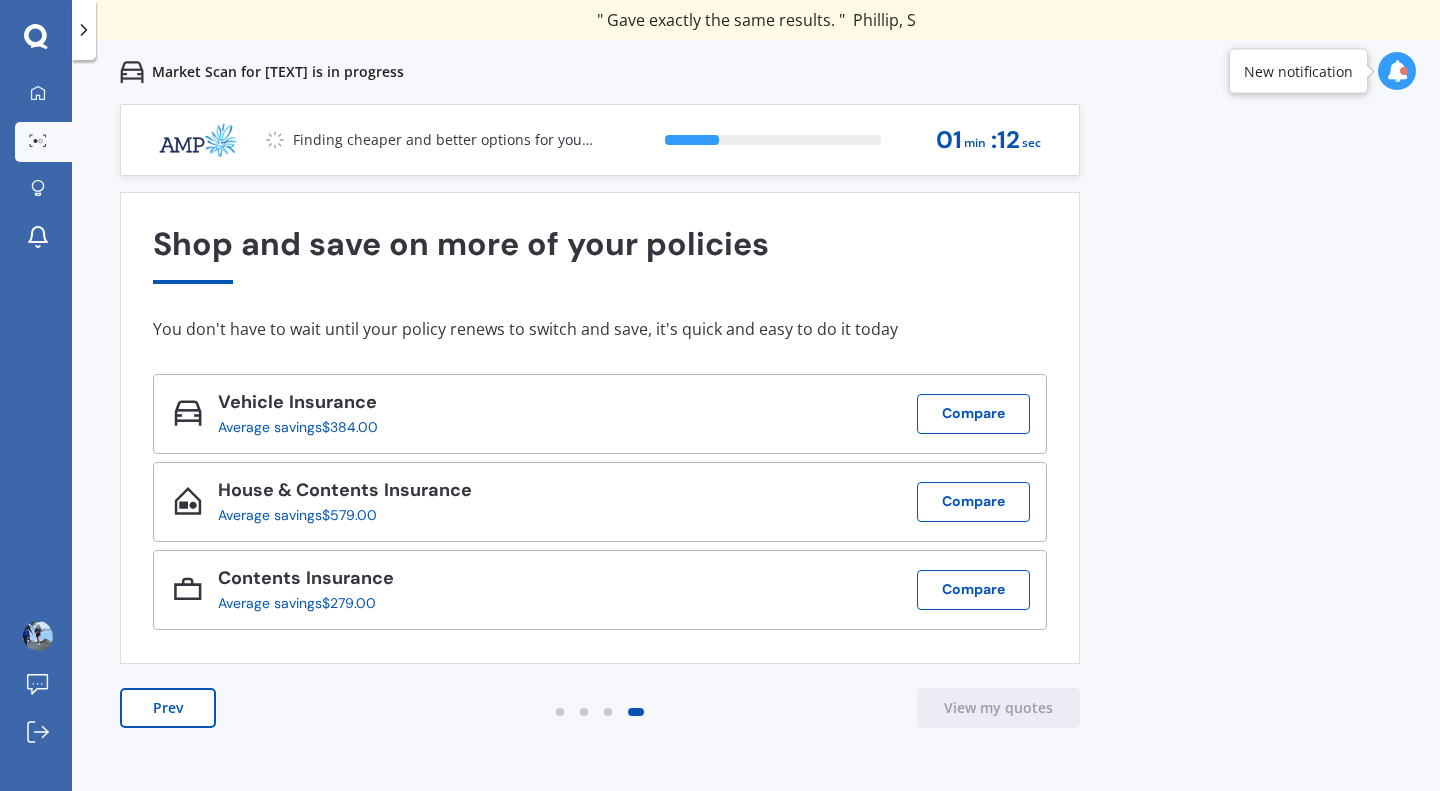 click on "Compare" at bounding box center (973, 414) 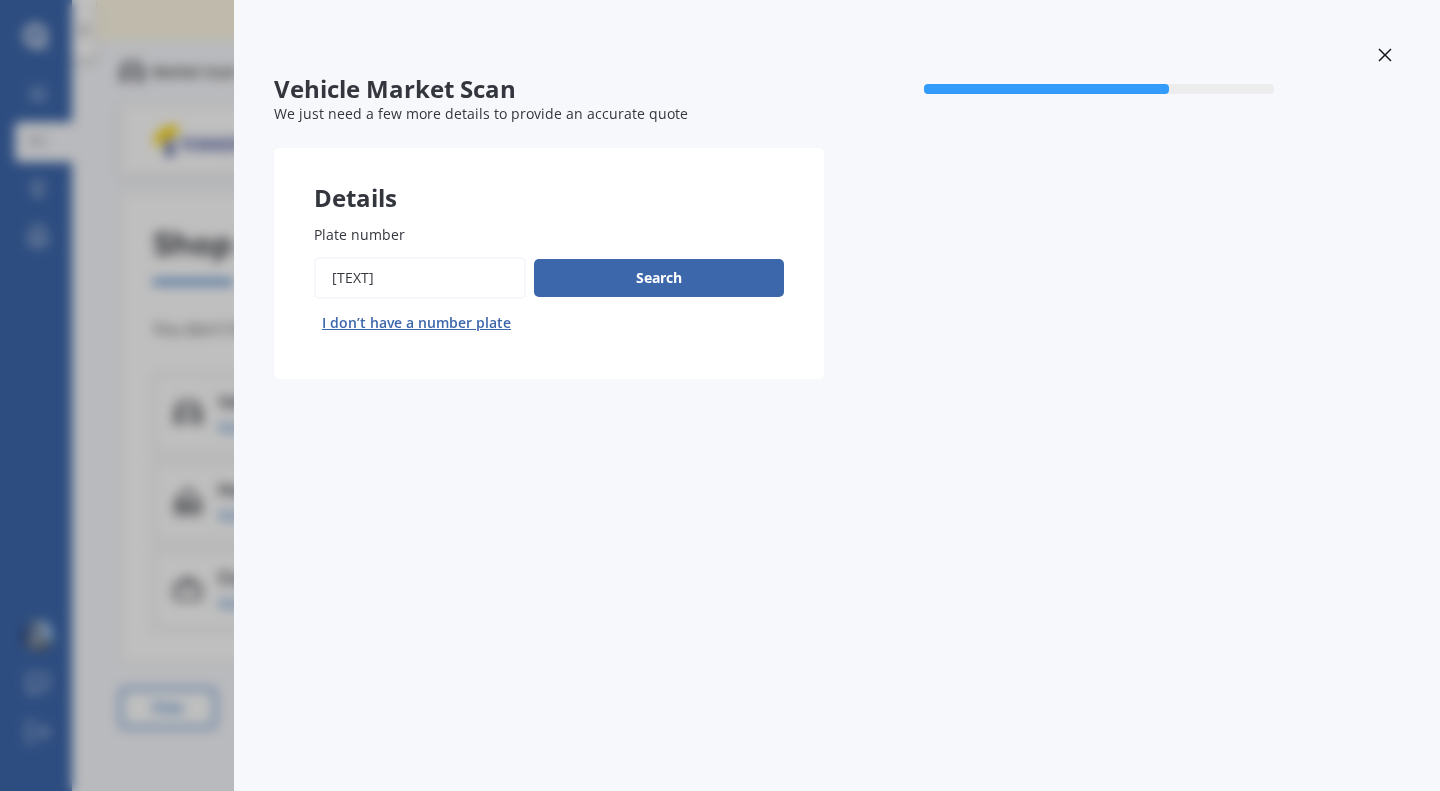 click on "Search" at bounding box center (659, 278) 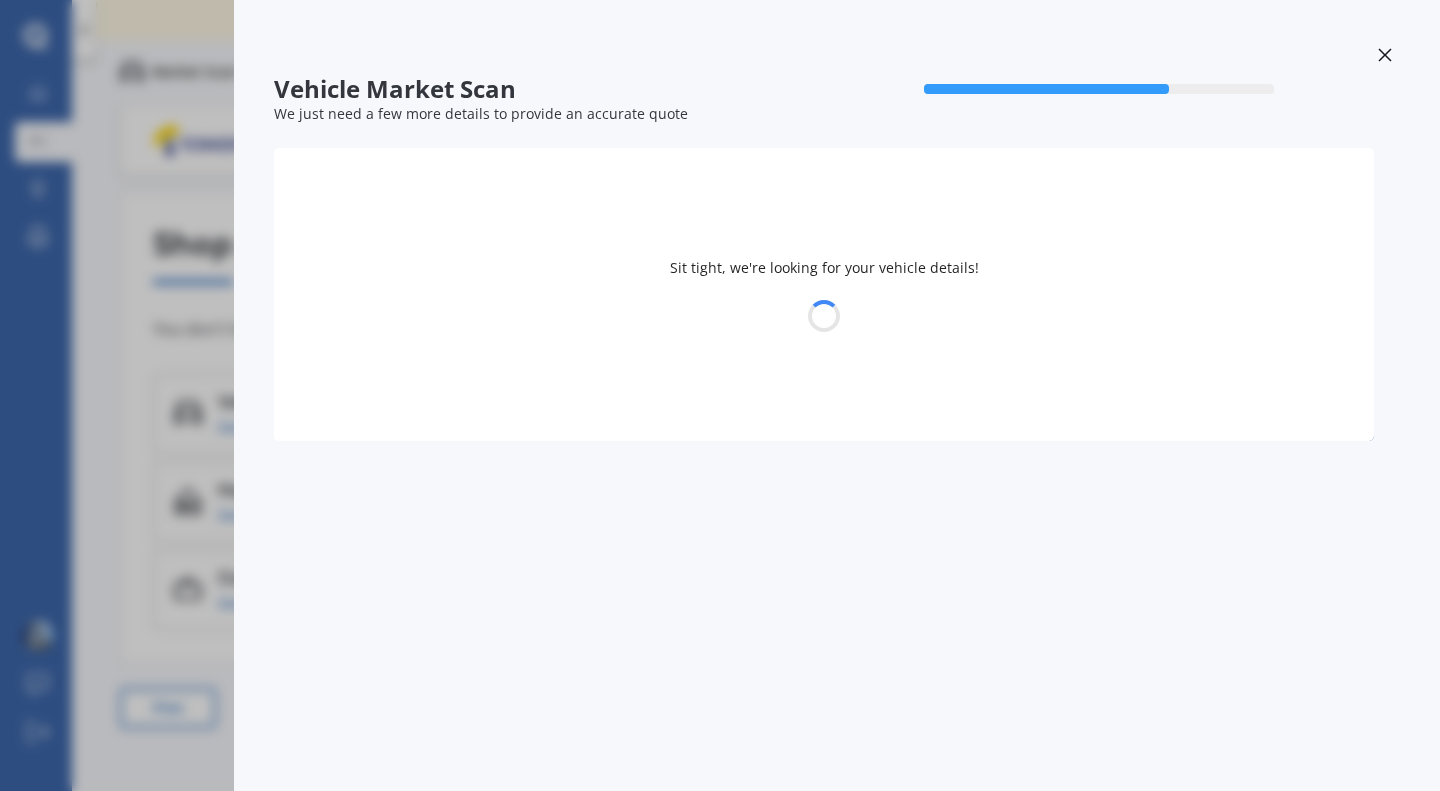 select on "TOYOTA" 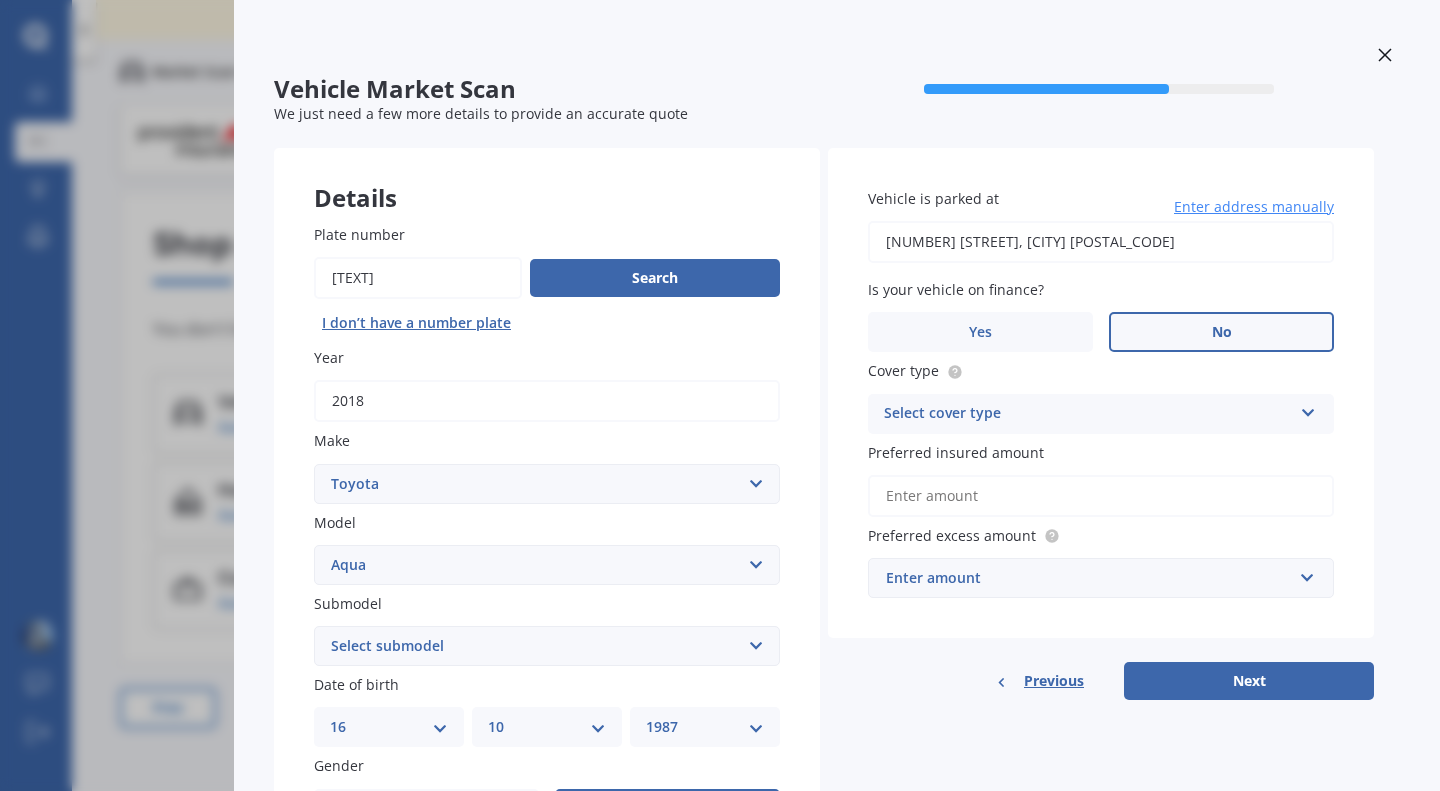 click on "Previous" at bounding box center [1054, 681] 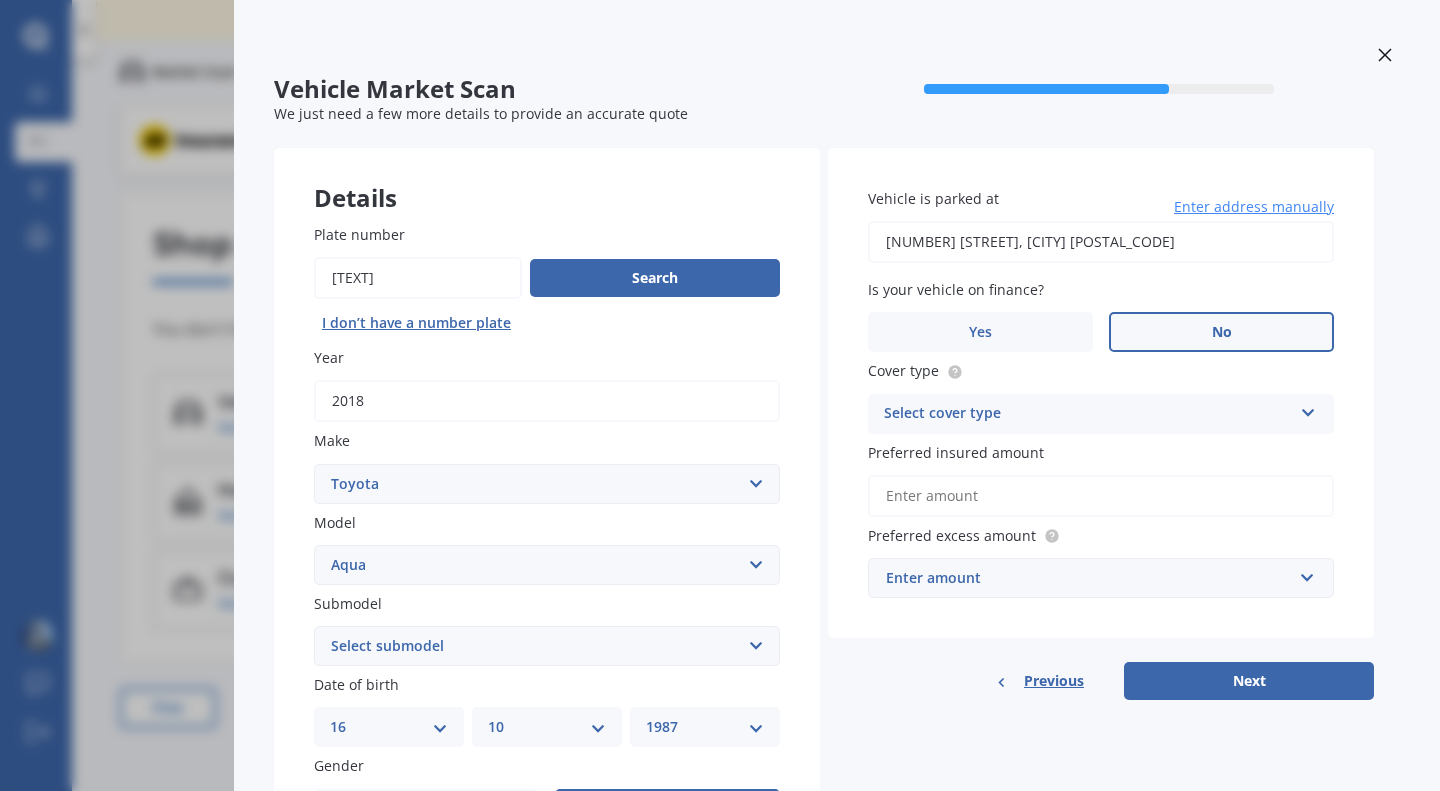 click on "Previous" at bounding box center [1054, 681] 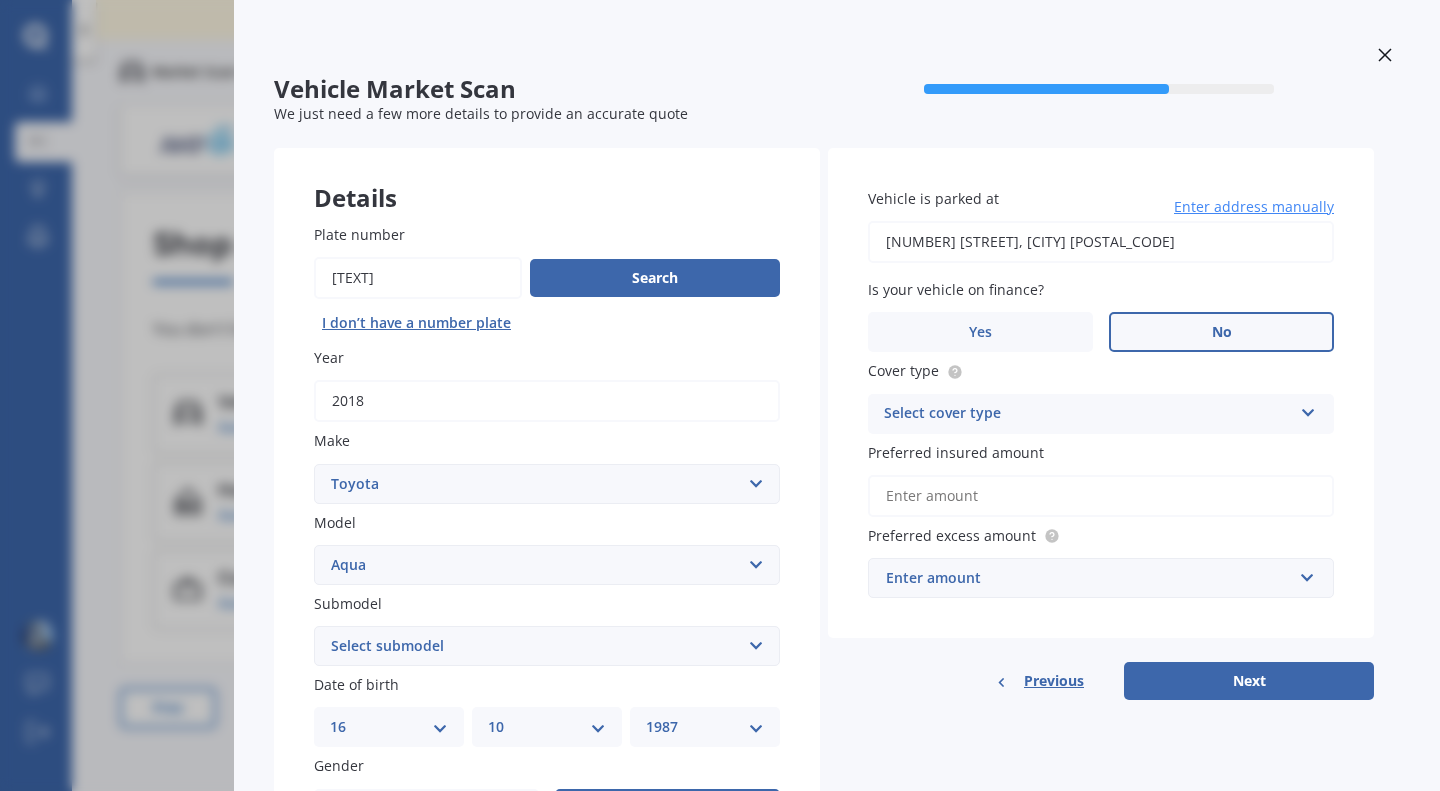 click at bounding box center (1002, 681) 